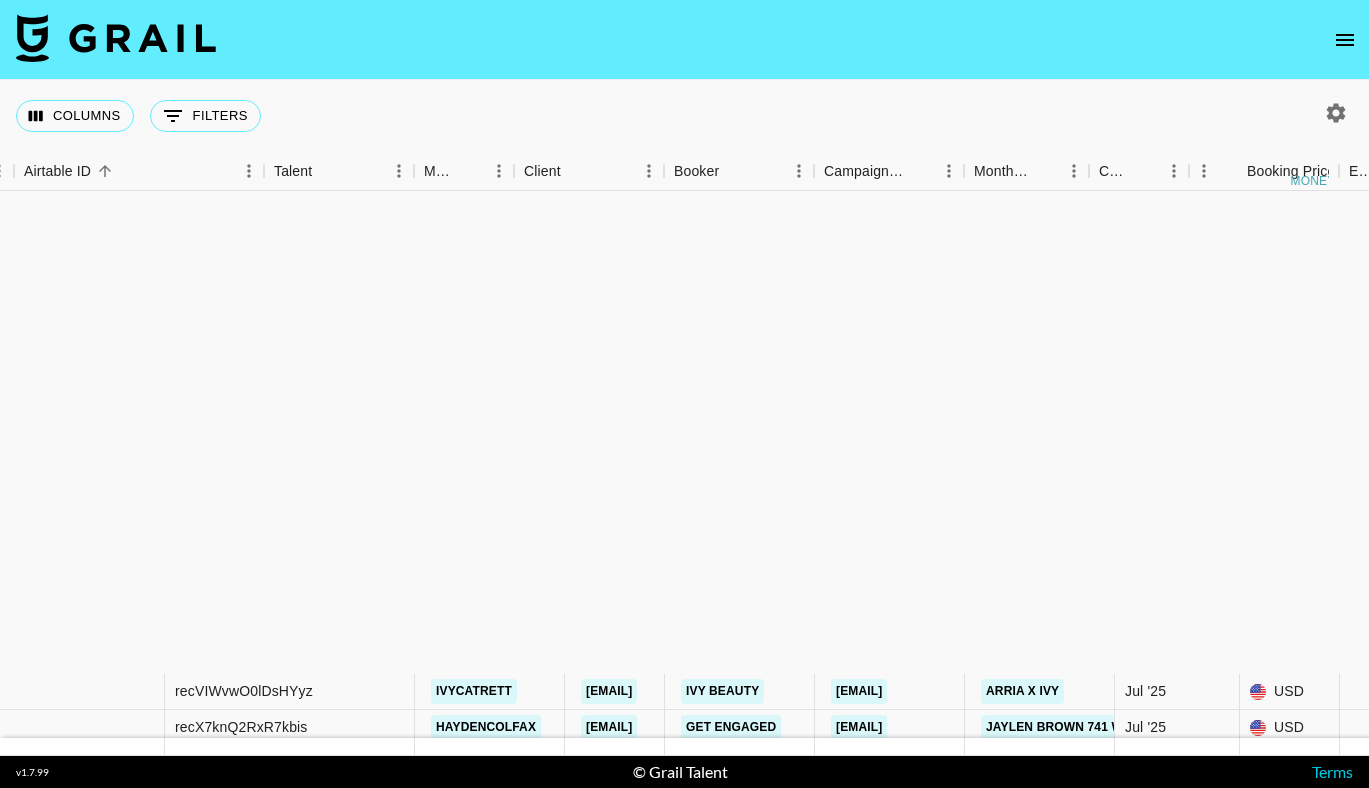 scroll, scrollTop: 0, scrollLeft: 0, axis: both 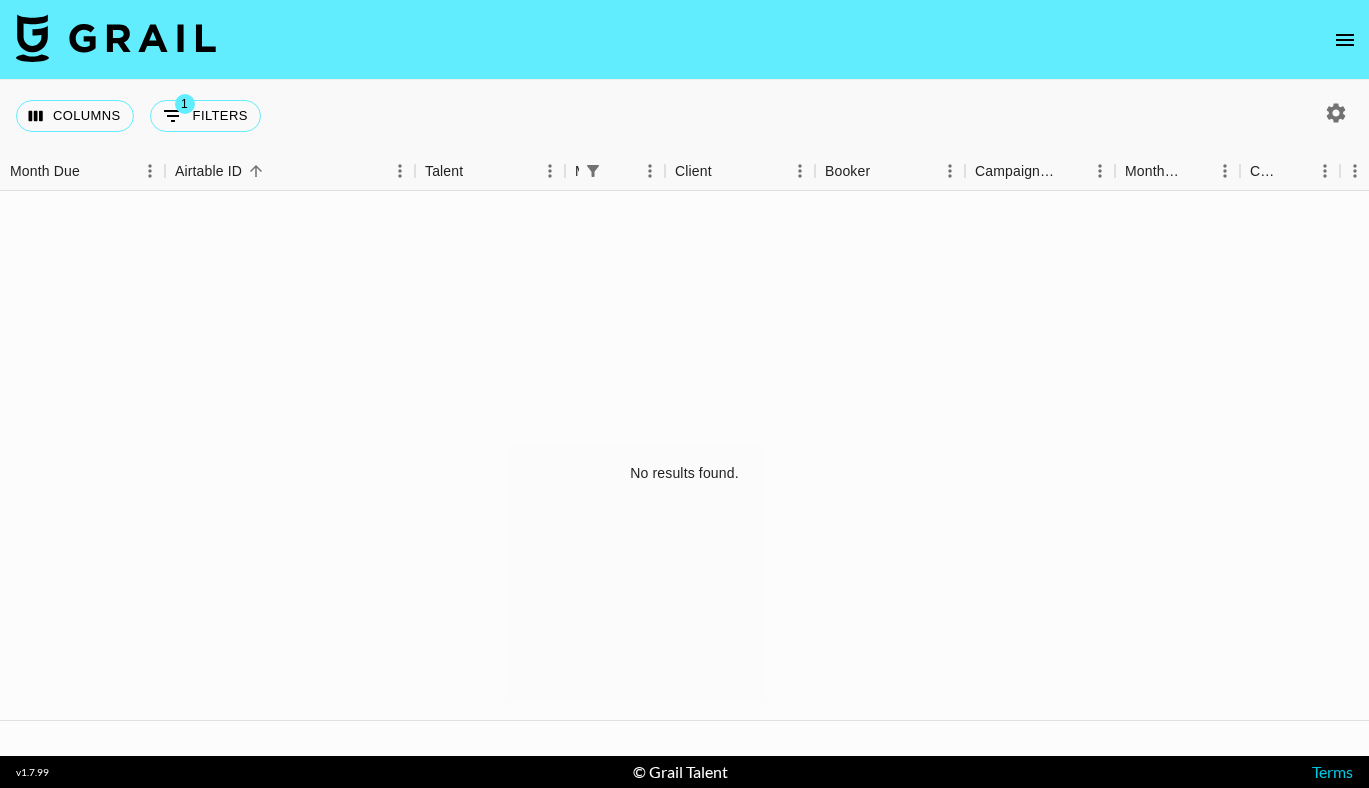 click 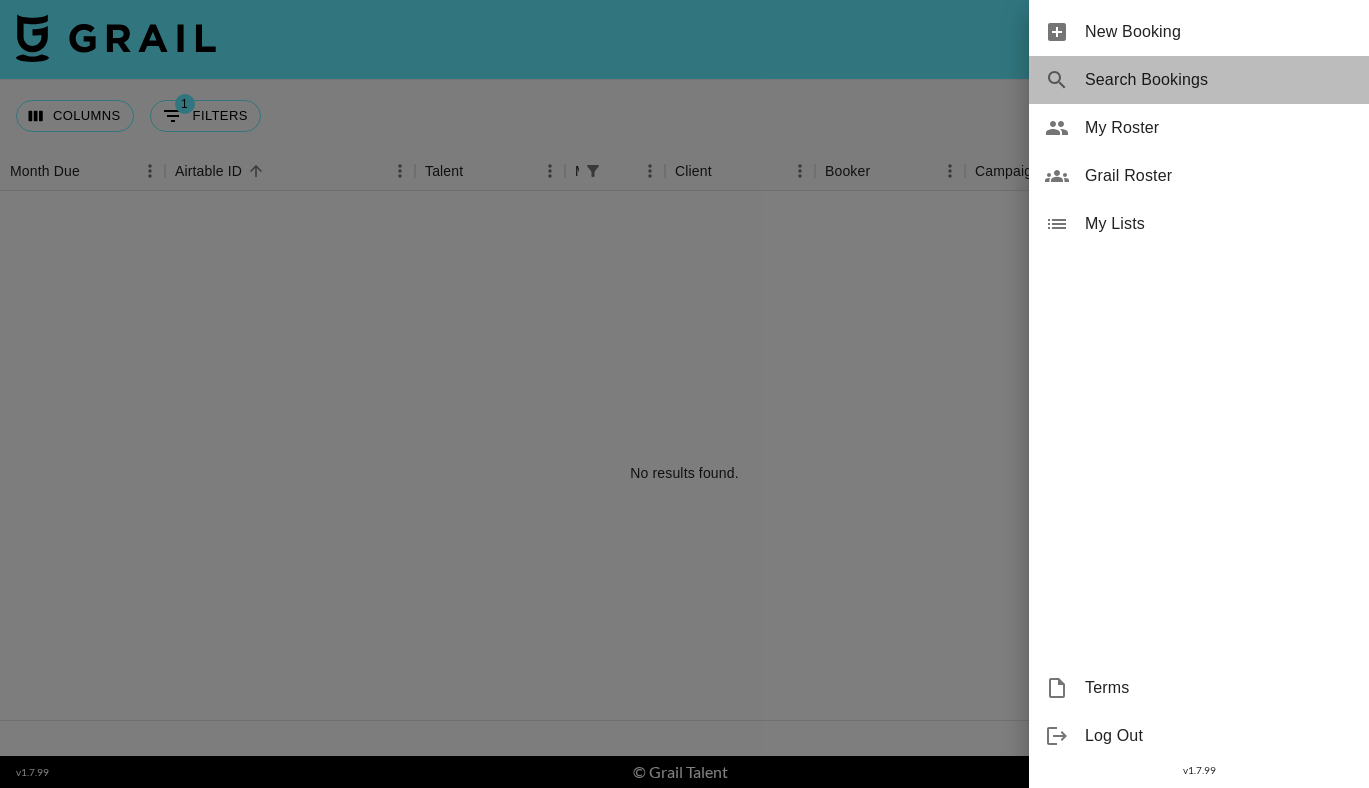 click on "Search Bookings" at bounding box center [1219, 80] 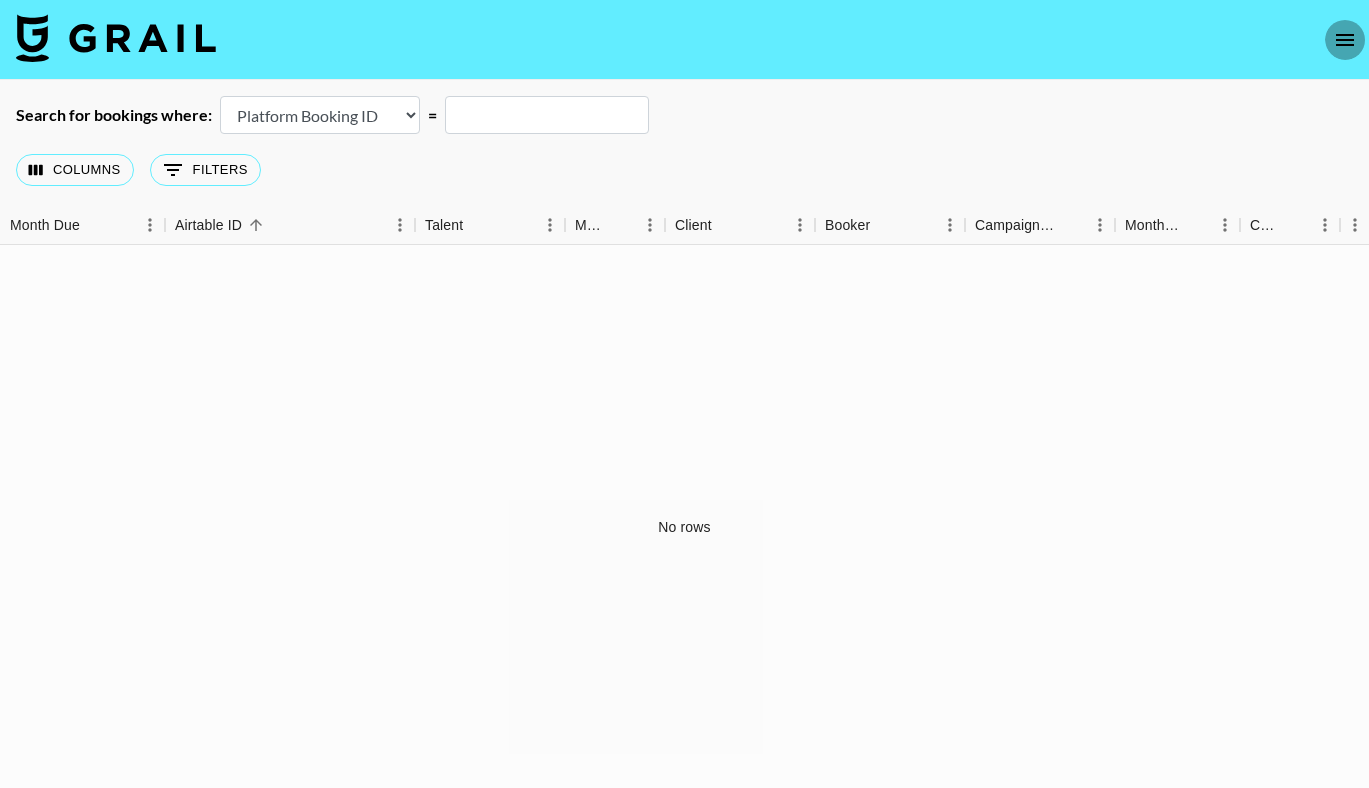 click at bounding box center [1345, 40] 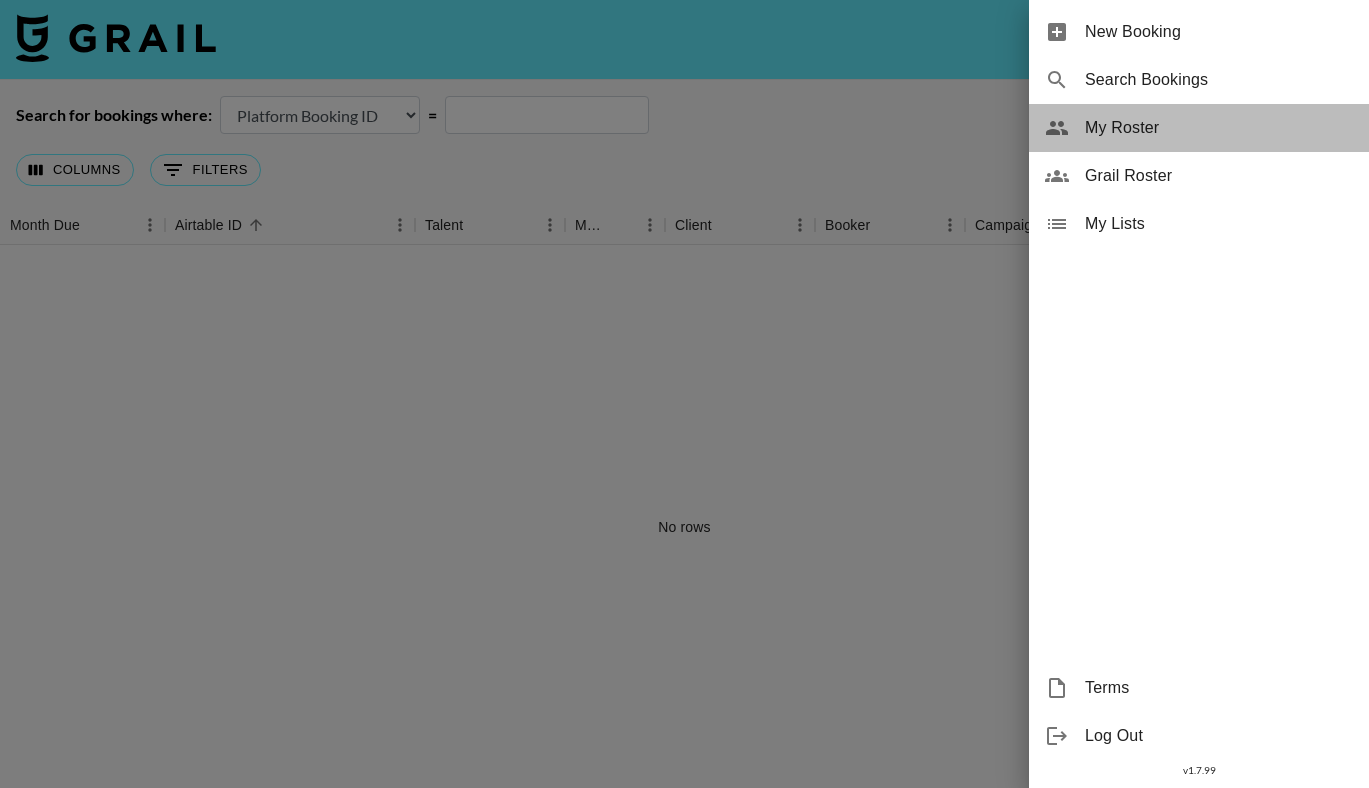 click on "My Roster" at bounding box center (1219, 128) 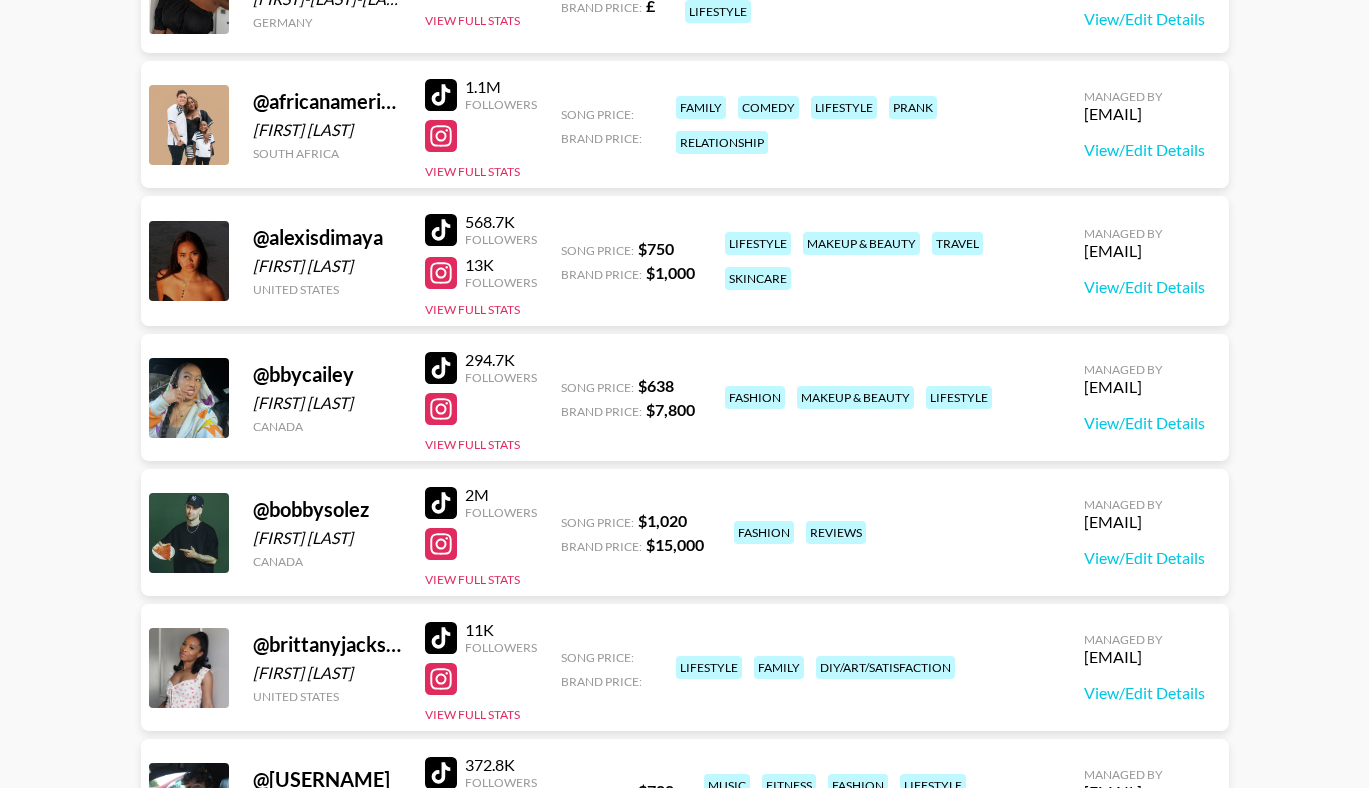 scroll, scrollTop: 0, scrollLeft: 0, axis: both 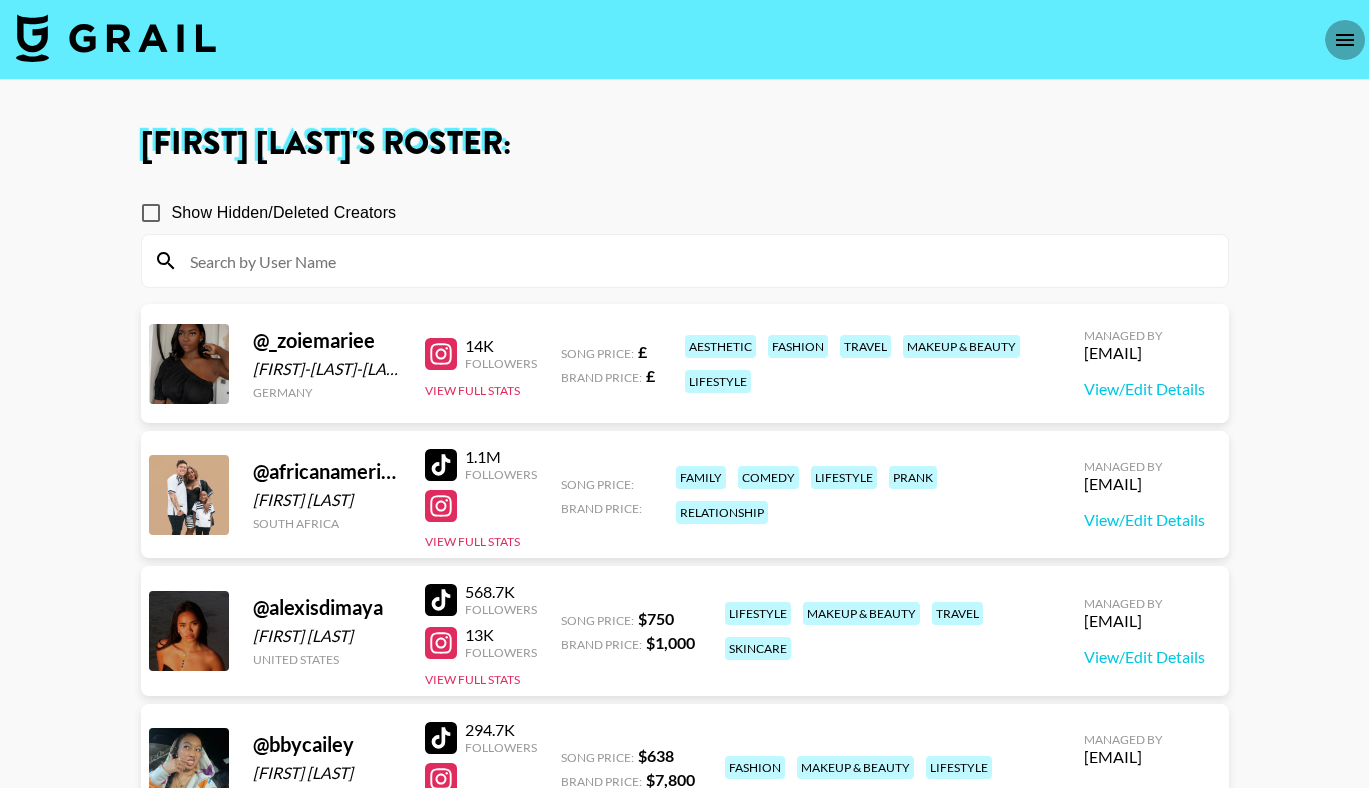 click 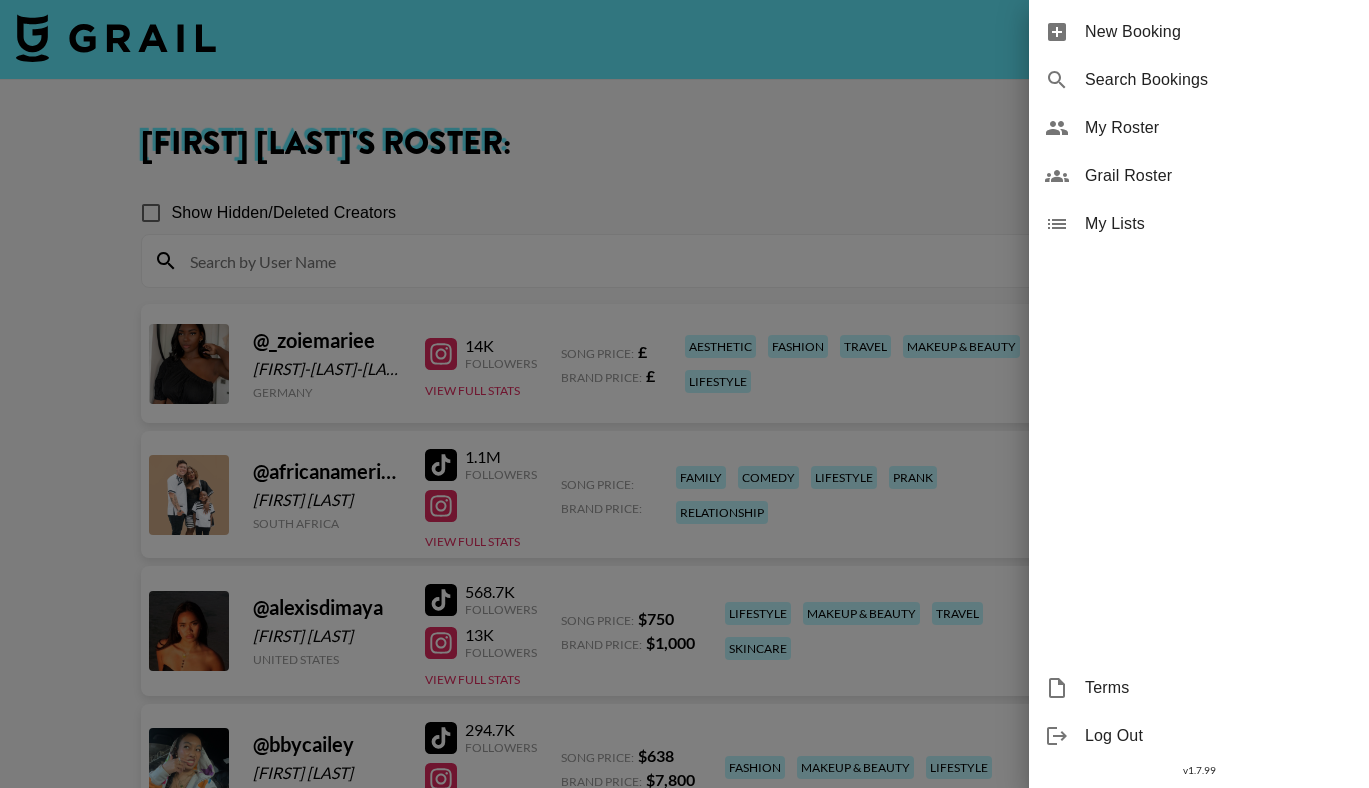 click on "Search Bookings" at bounding box center (1219, 80) 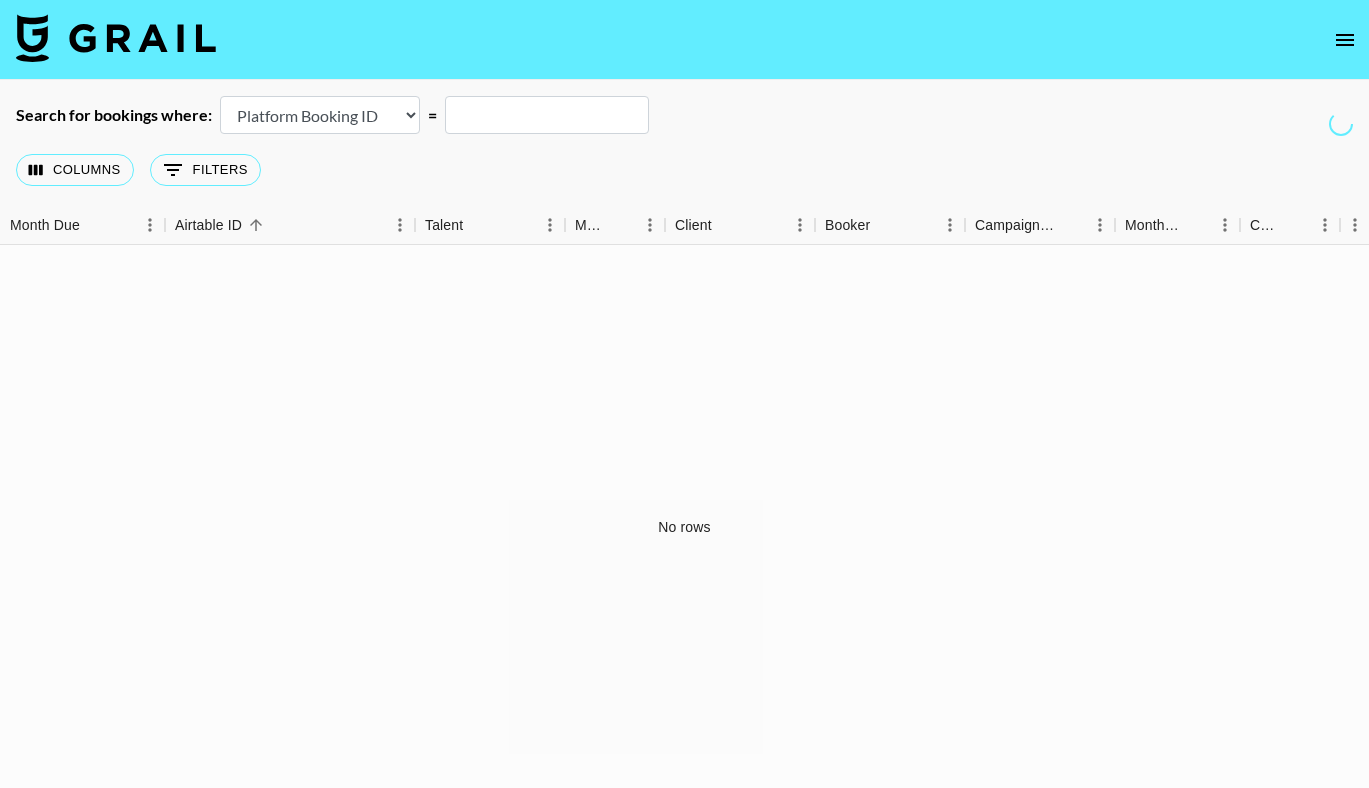 click at bounding box center [116, 38] 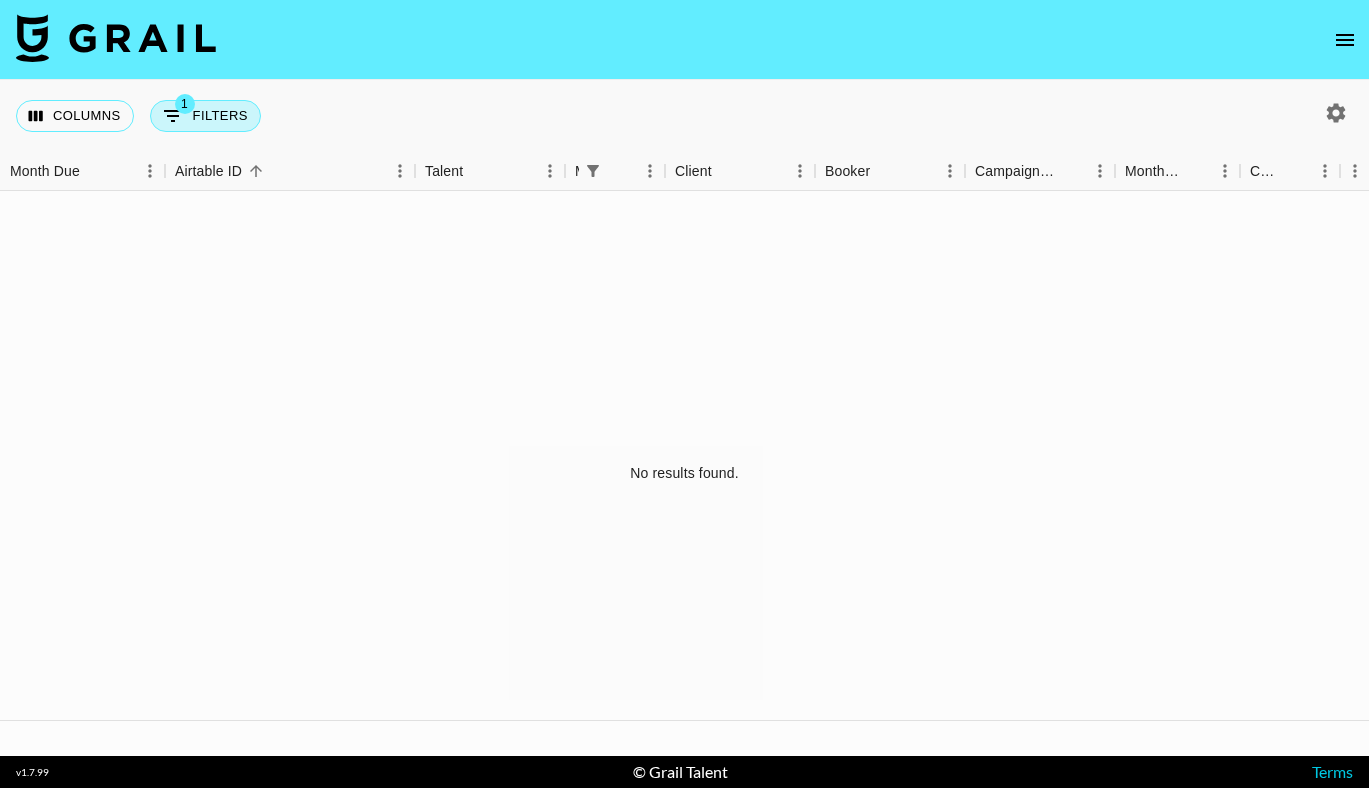 click on "1 Filters" at bounding box center [205, 116] 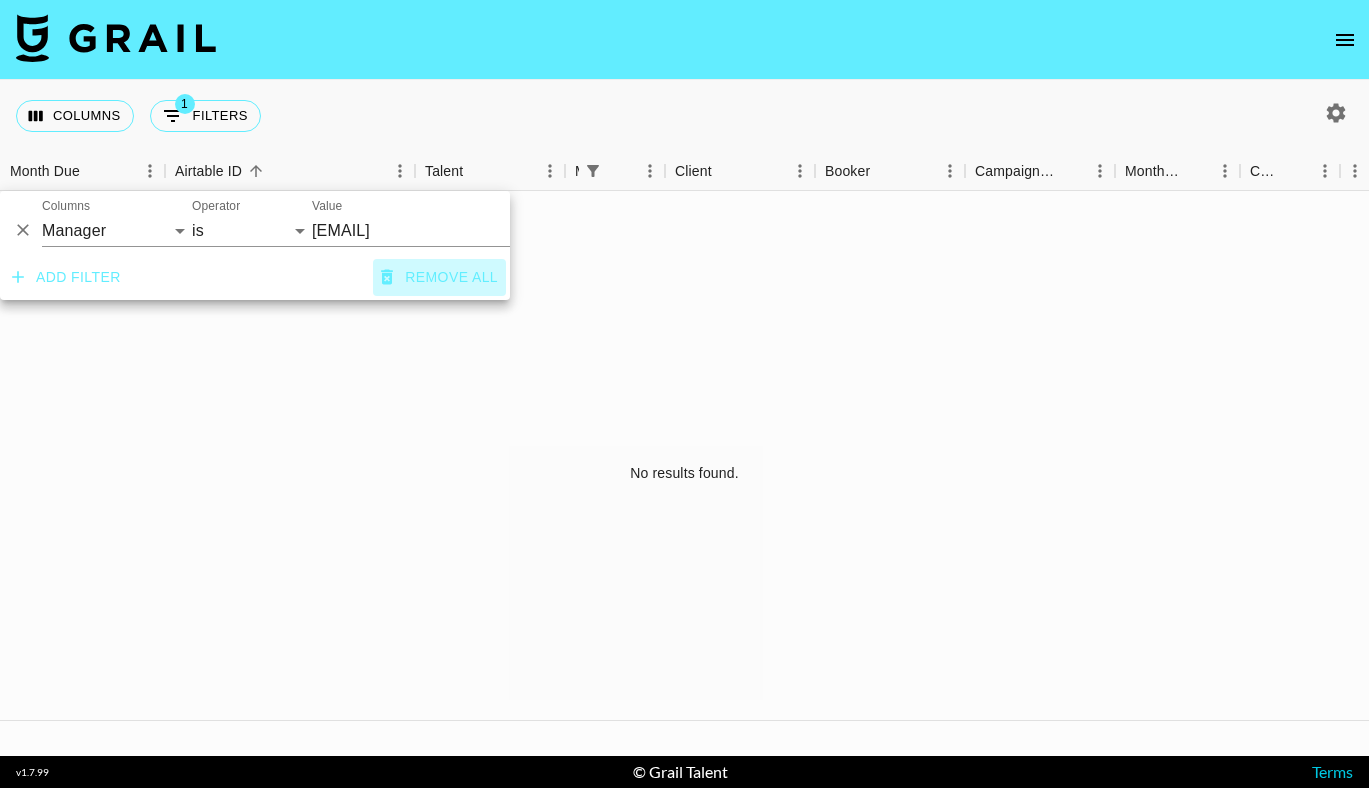 click on "Remove all" at bounding box center (439, 277) 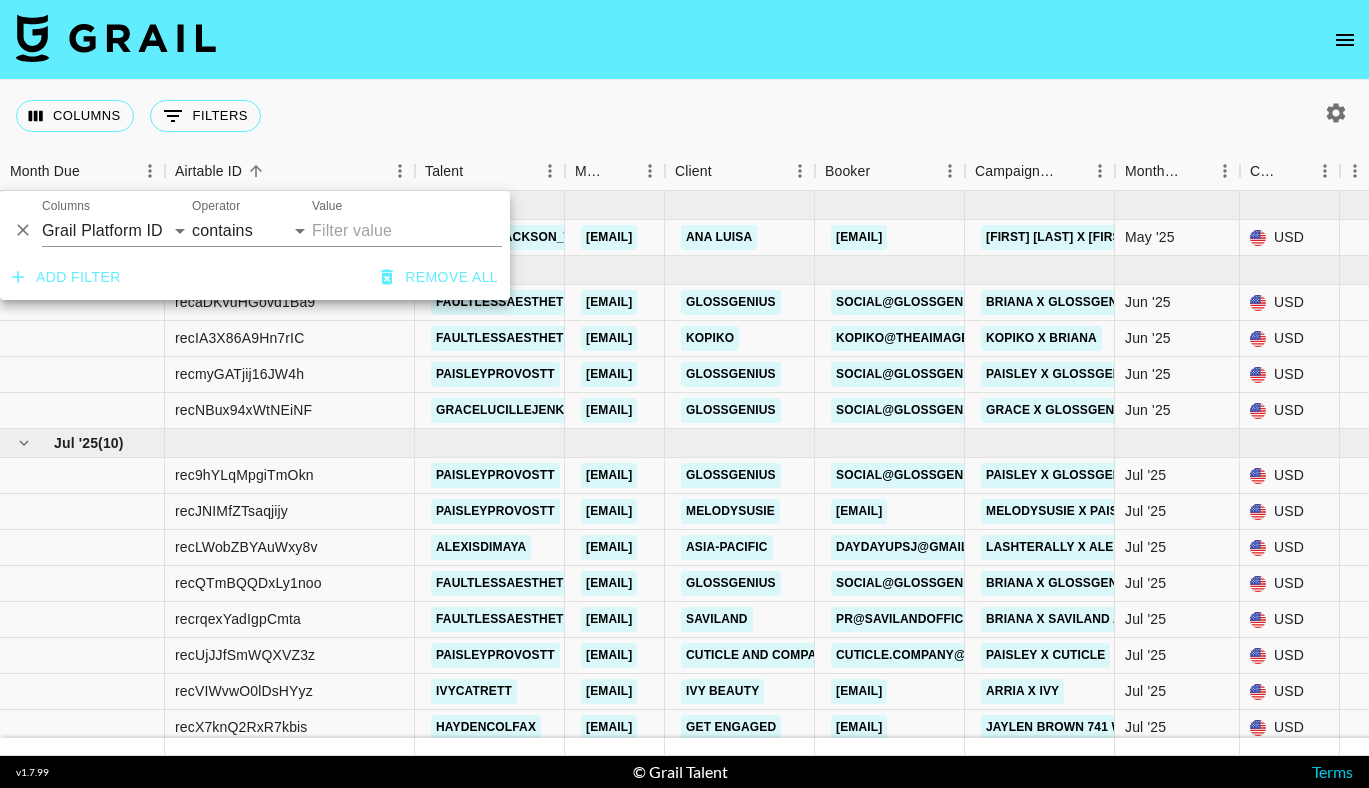 click on "Columns 0 Filters + Booking" at bounding box center [684, 116] 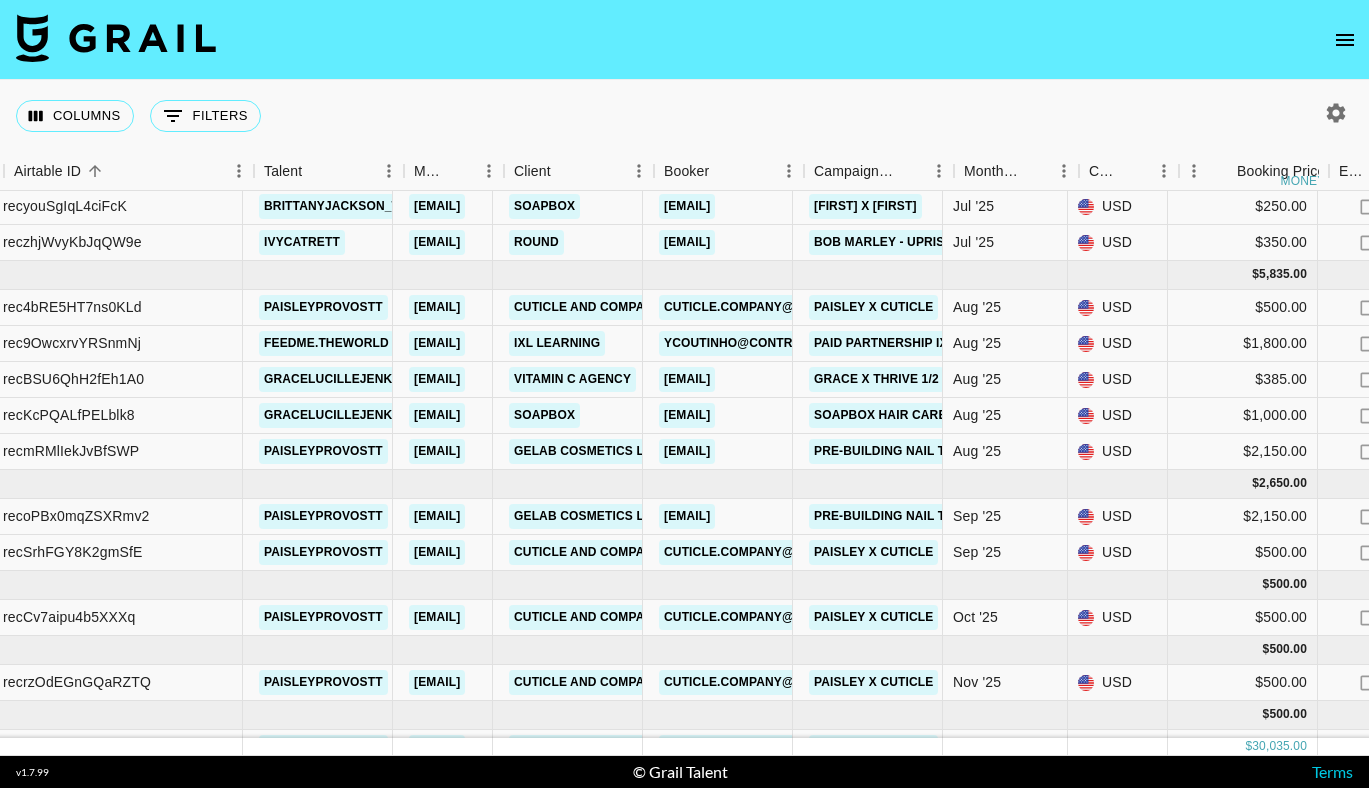 scroll, scrollTop: 557, scrollLeft: 184, axis: both 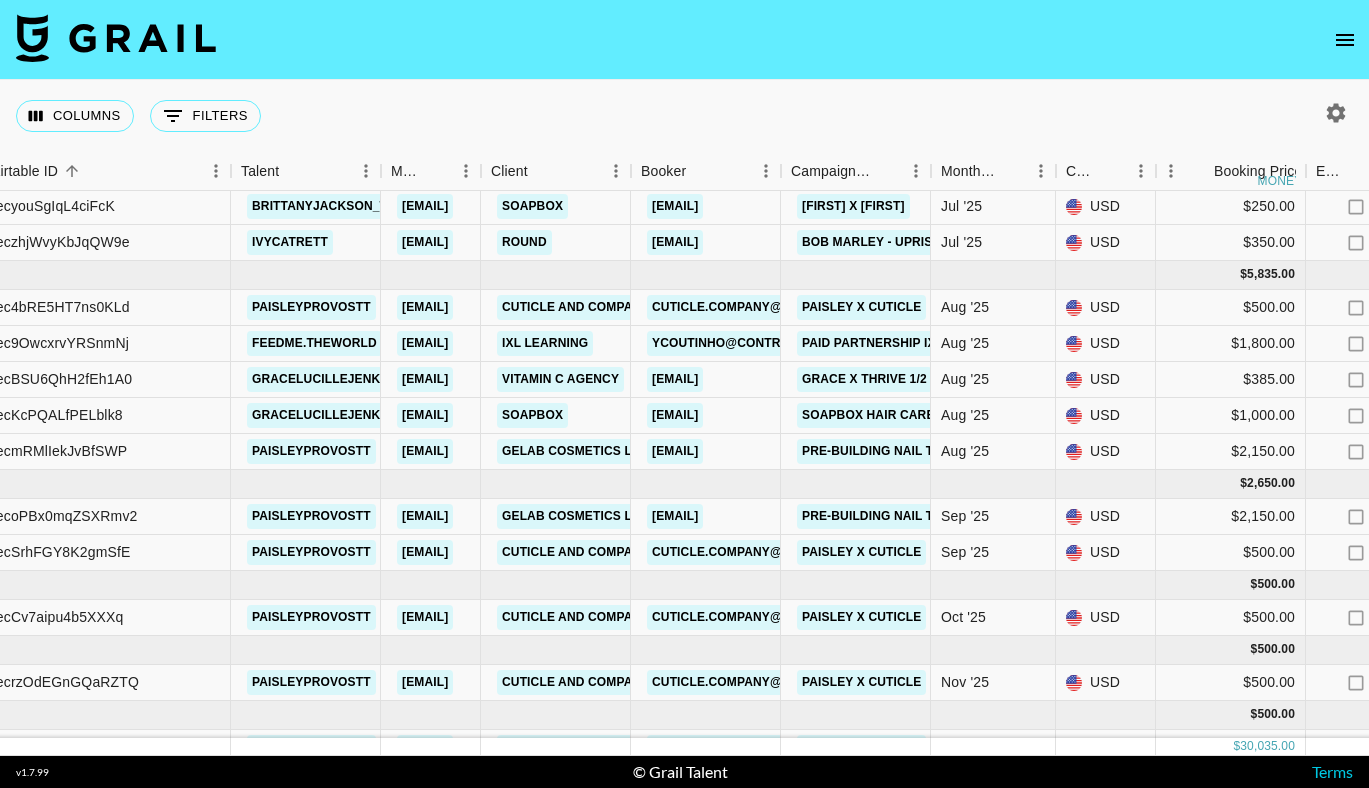 click 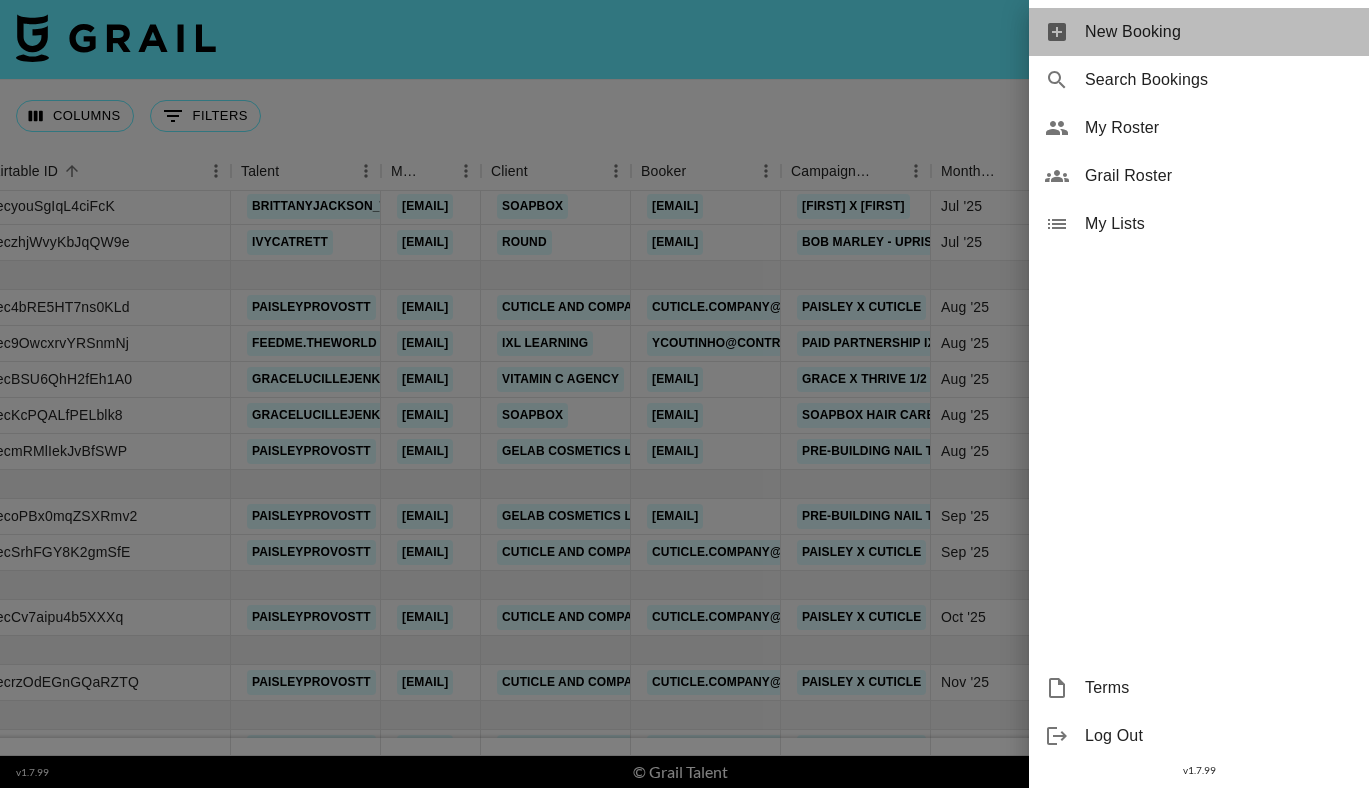 click on "New Booking" at bounding box center [1219, 32] 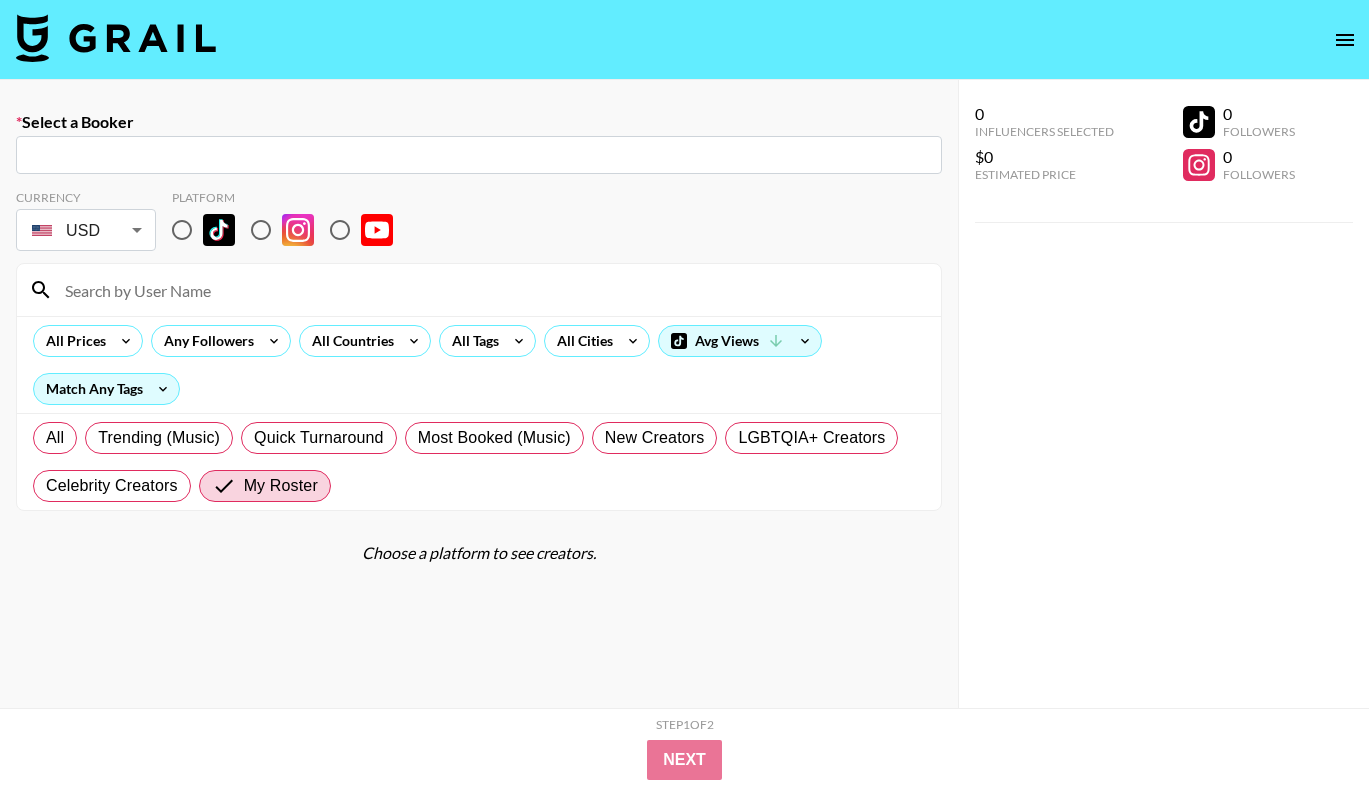 click at bounding box center [479, 155] 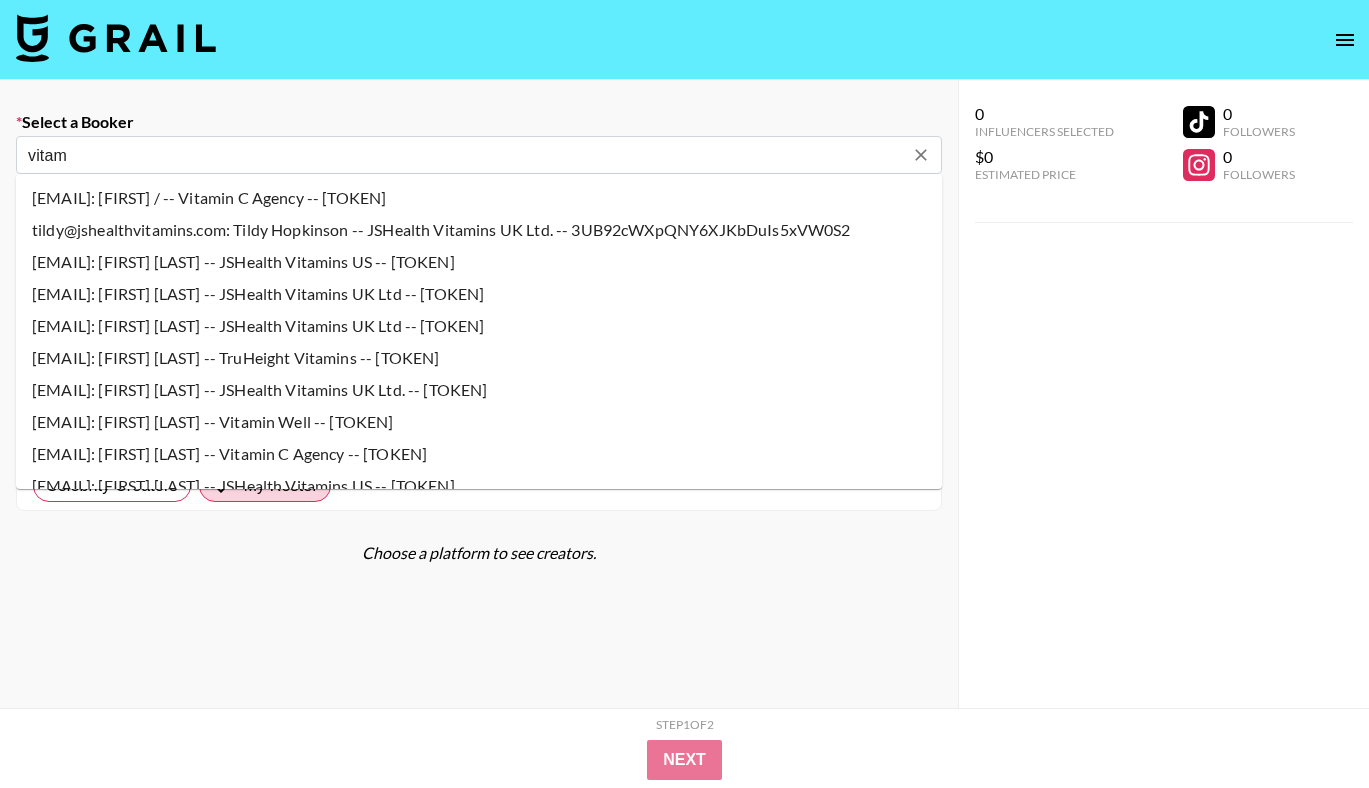 click on "[EMAIL]: [FIRST] / -- Vitamin C Agency -- [TOKEN]" at bounding box center (479, 198) 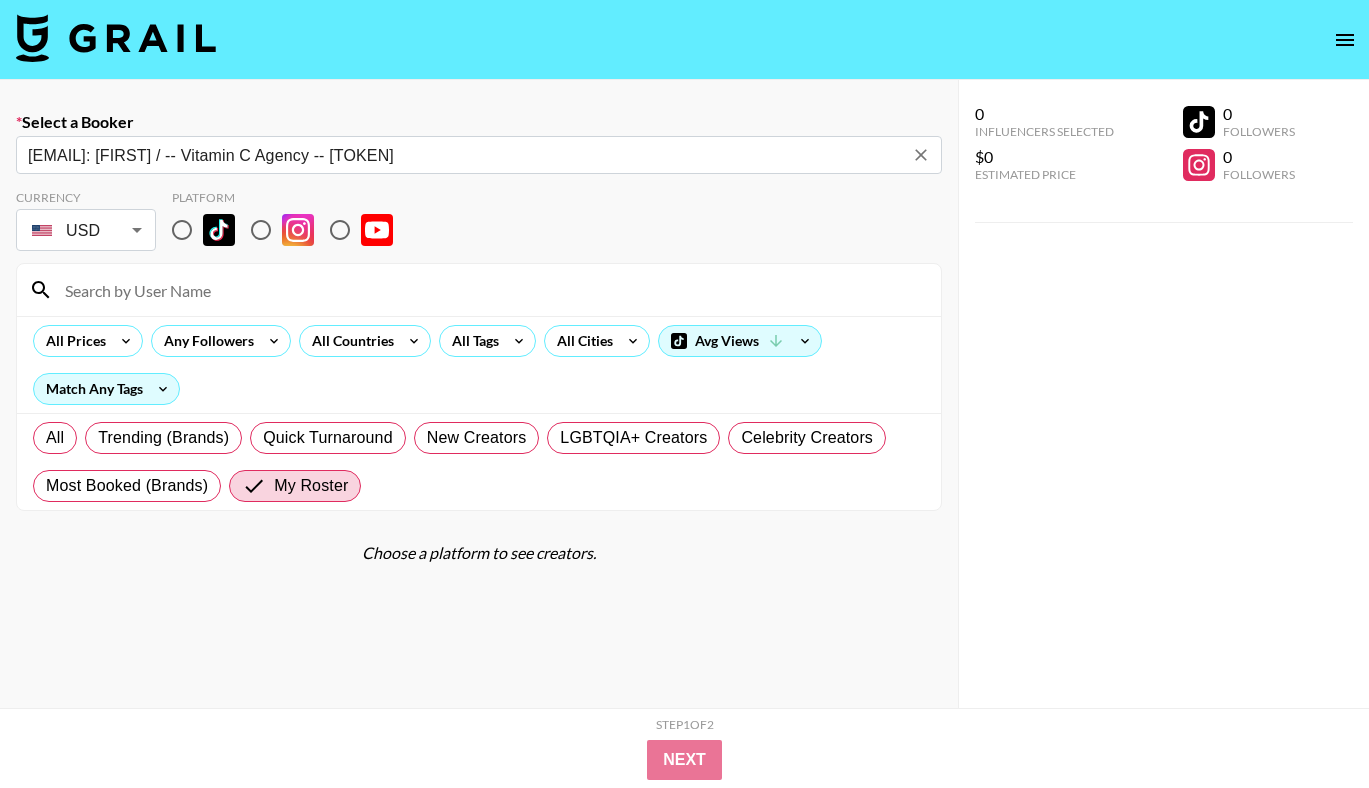 type on "[EMAIL]: [FIRST] / -- Vitamin C Agency -- [TOKEN]" 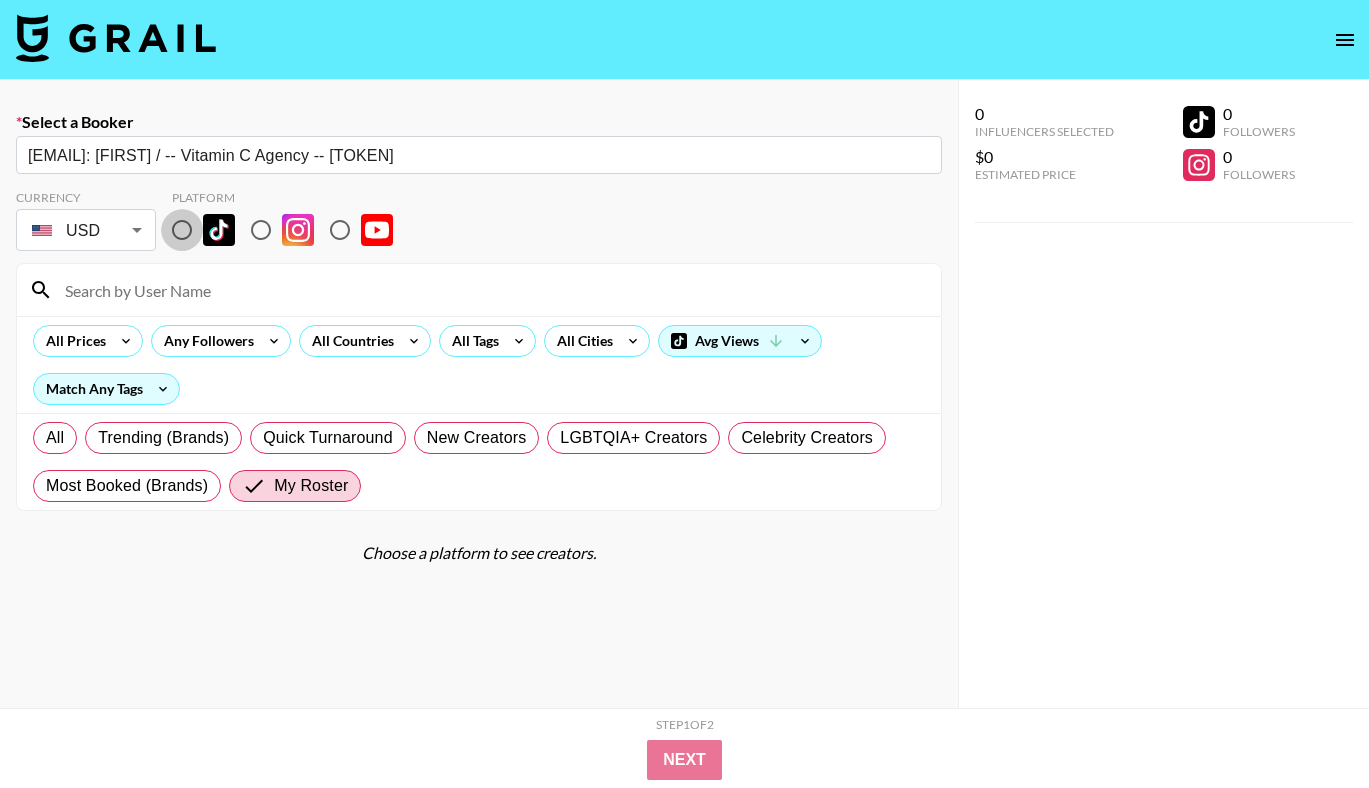click at bounding box center [182, 230] 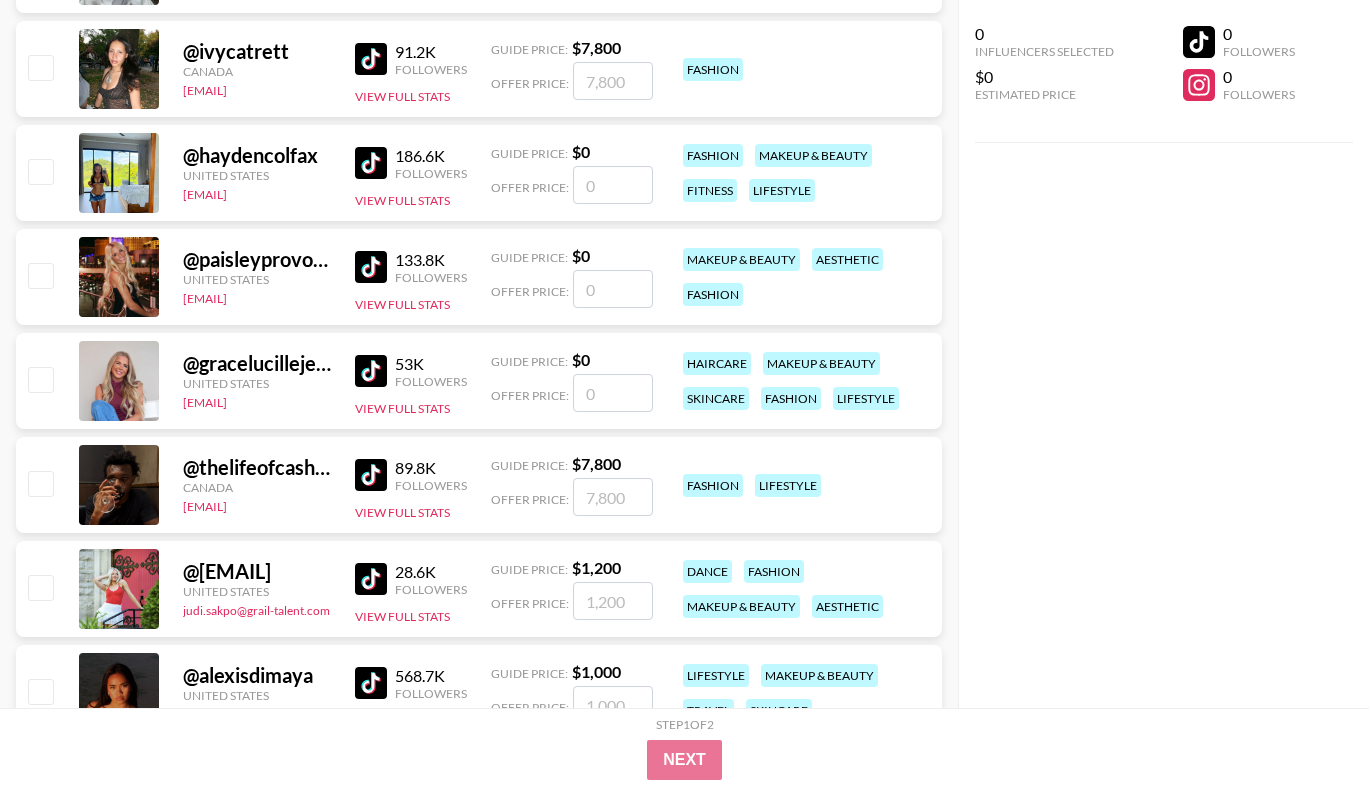 scroll, scrollTop: 1601, scrollLeft: 0, axis: vertical 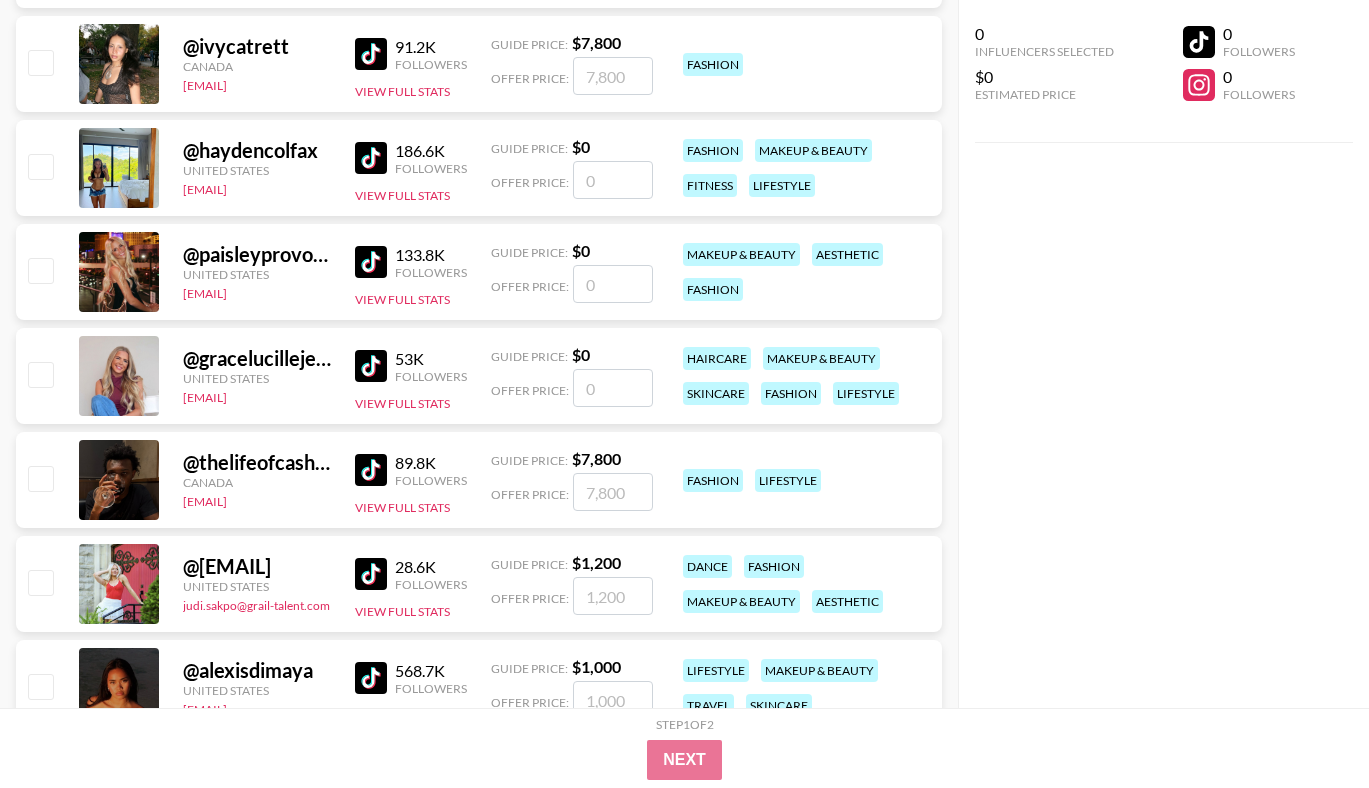 click at bounding box center (613, 388) 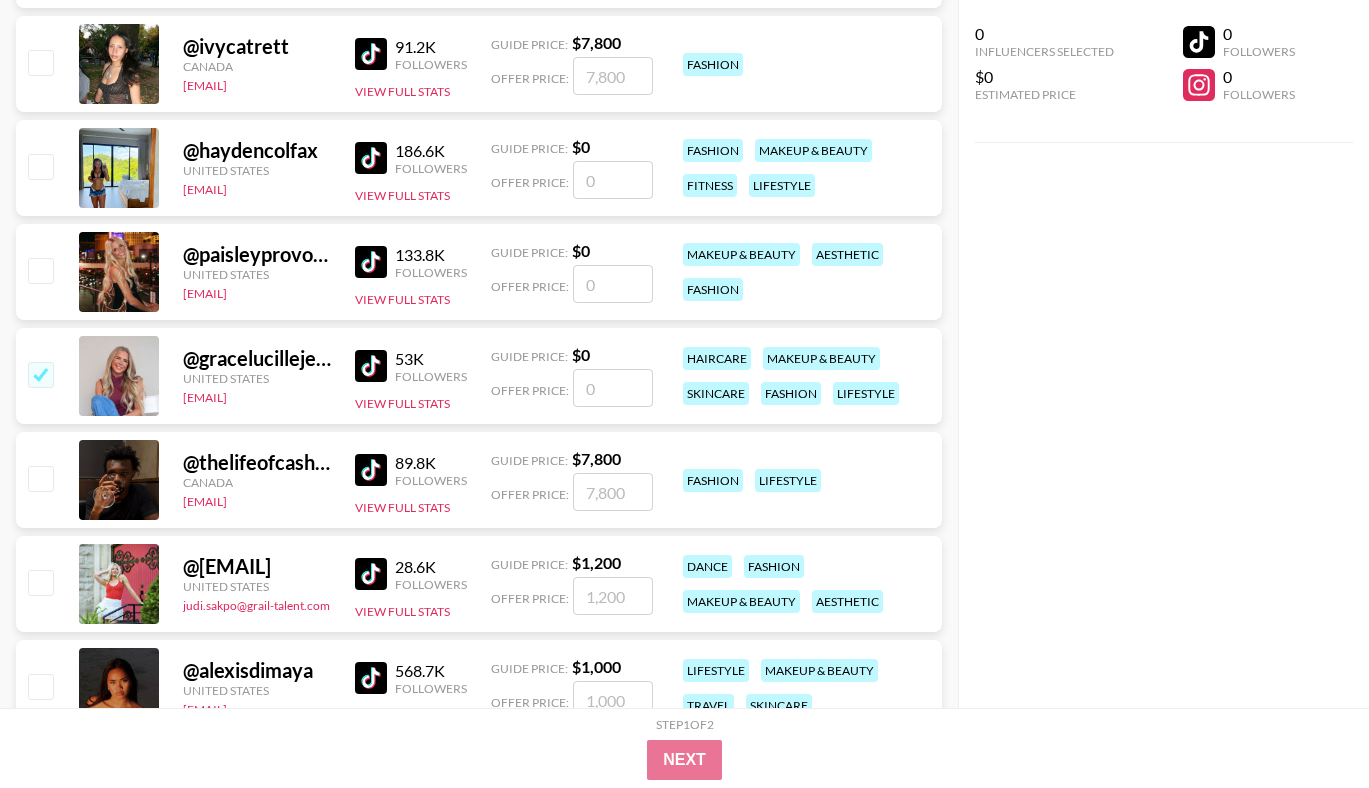 checkbox on "true" 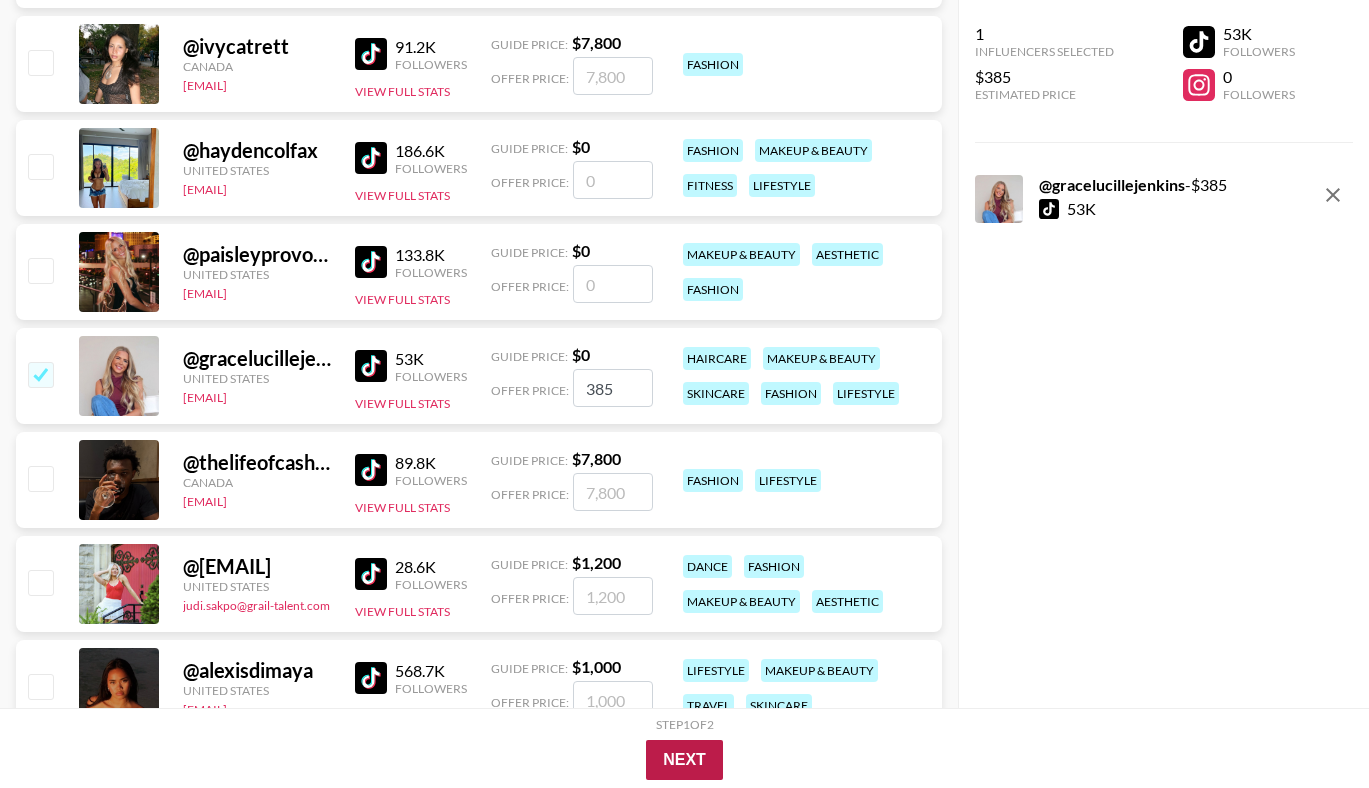 type on "385" 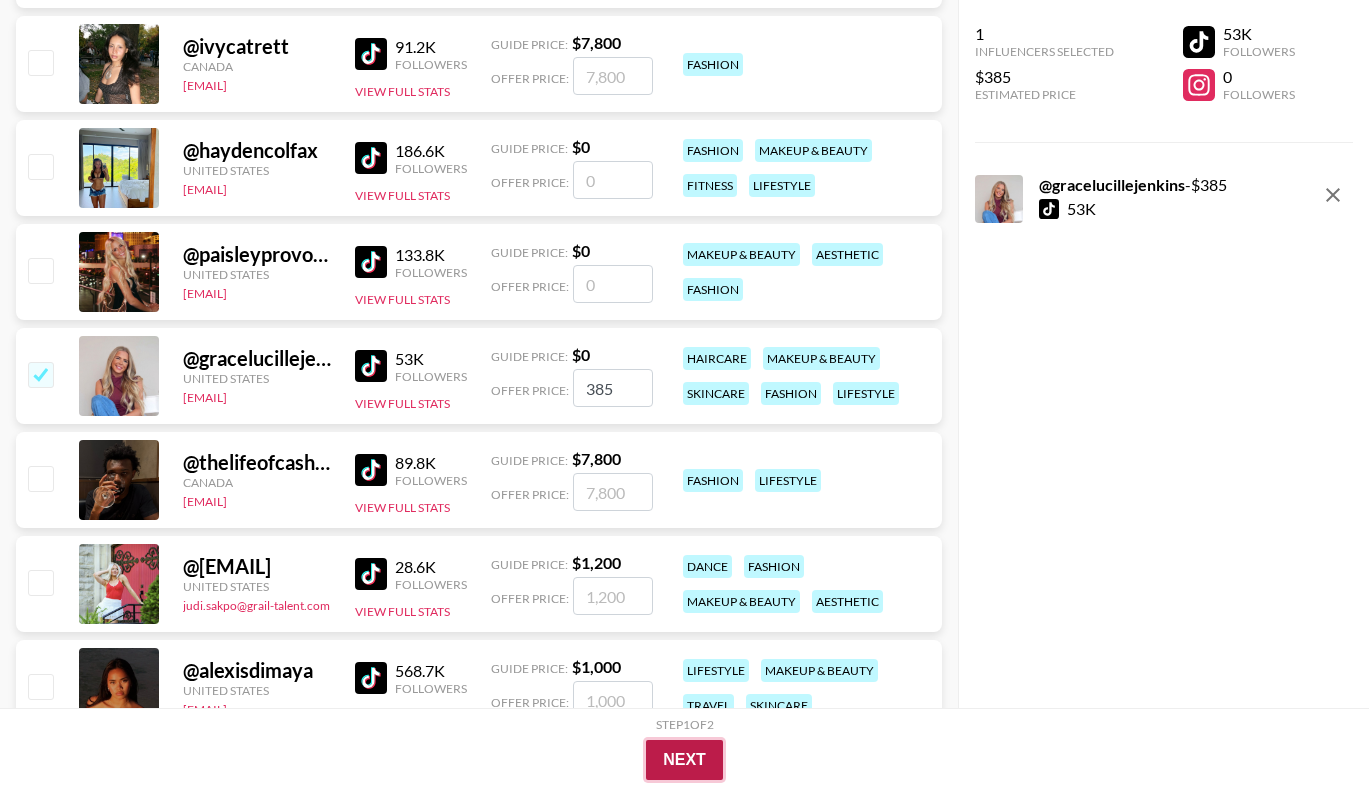 click on "Next" at bounding box center (684, 760) 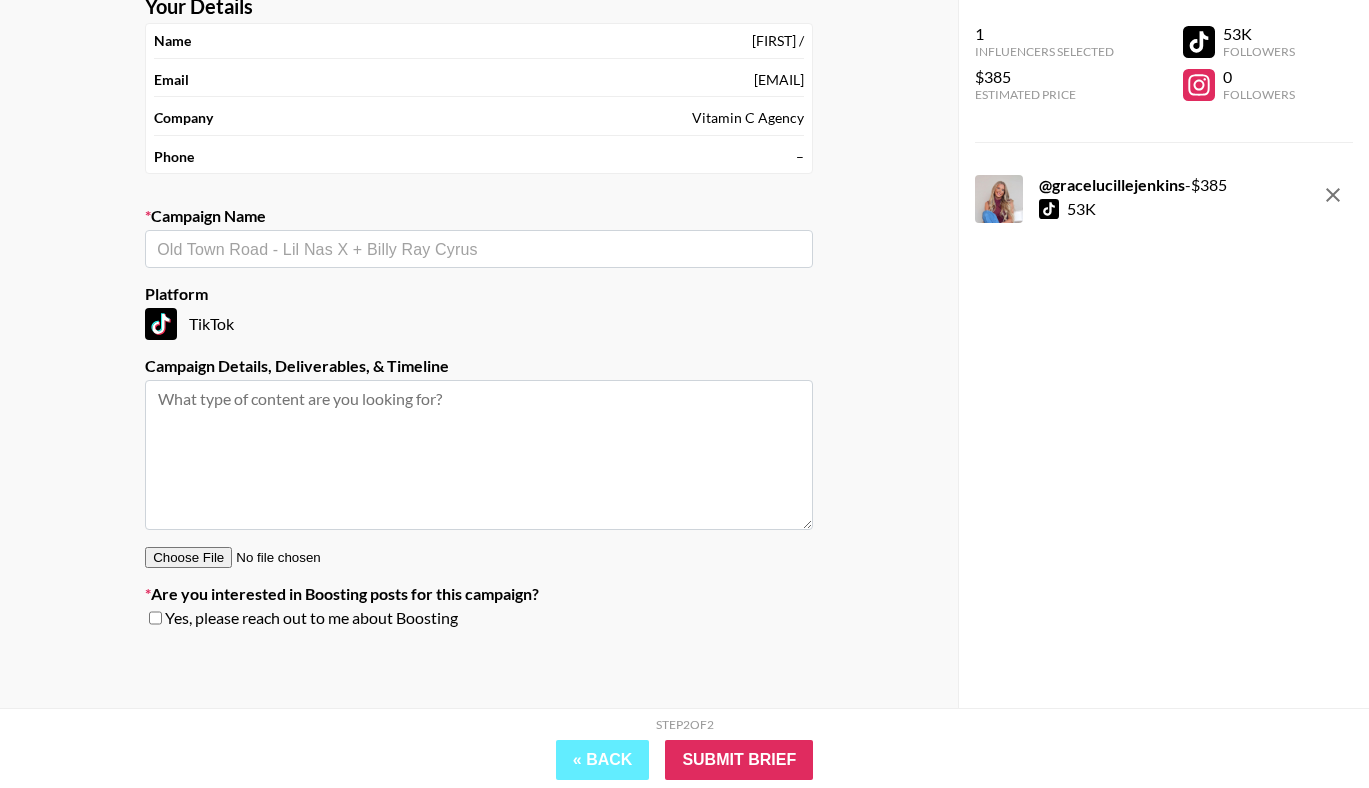 scroll, scrollTop: 118, scrollLeft: 0, axis: vertical 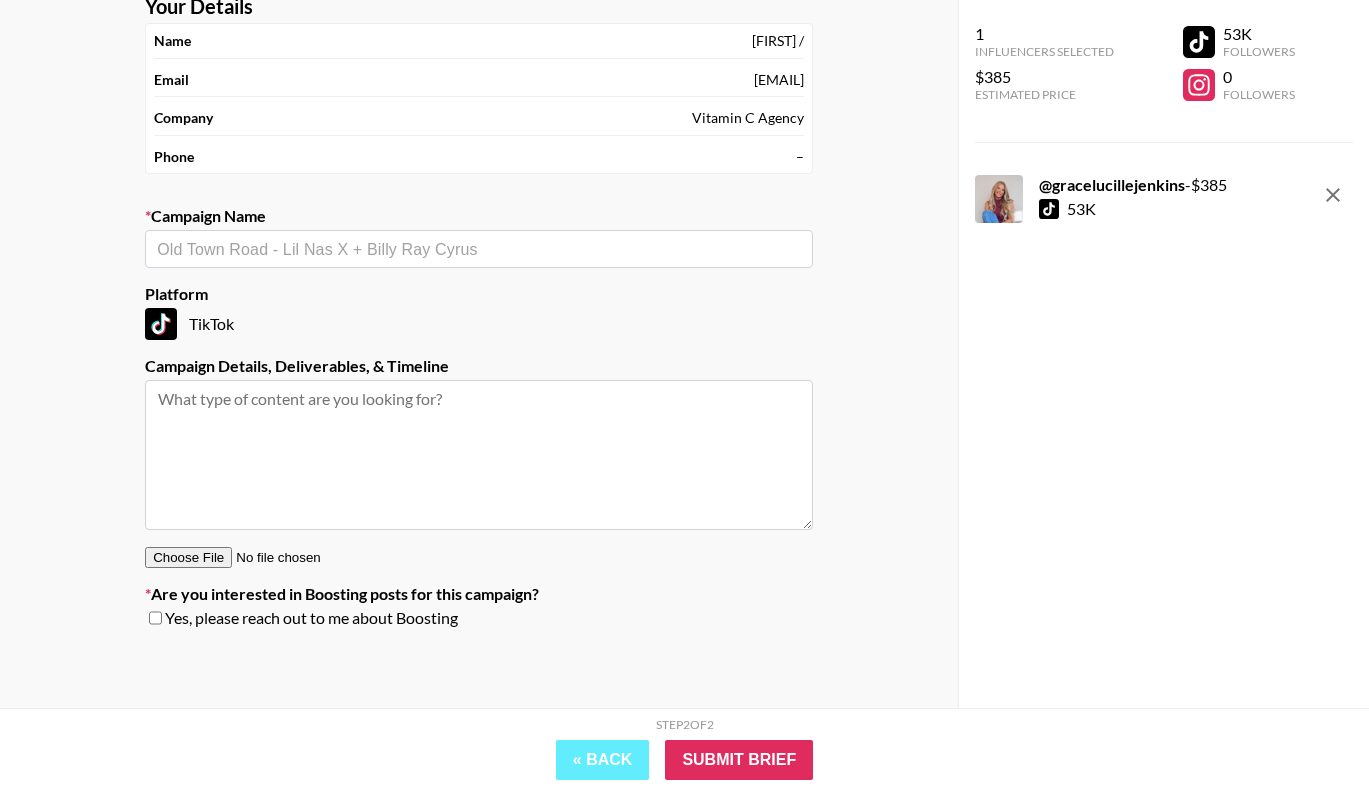 click at bounding box center (479, 455) 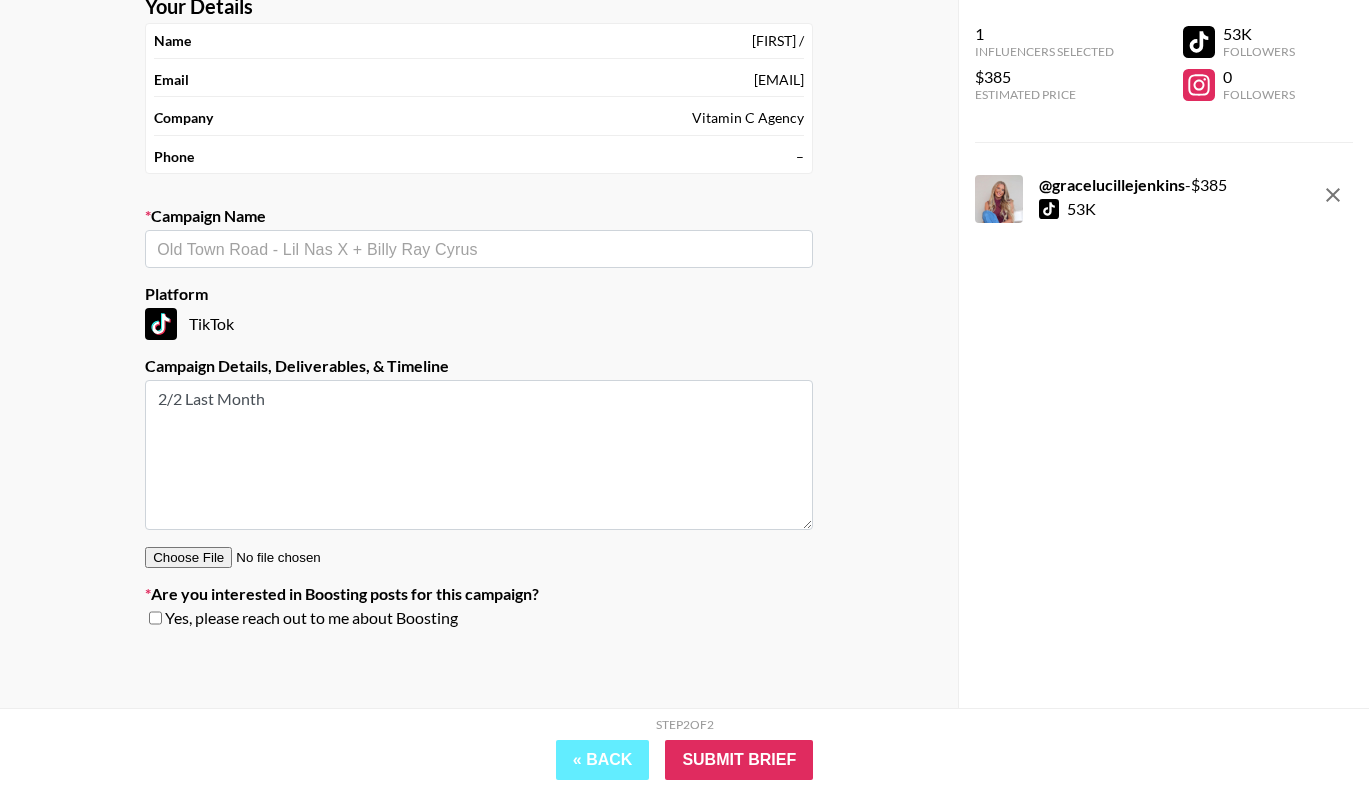 click on "​" at bounding box center [479, 249] 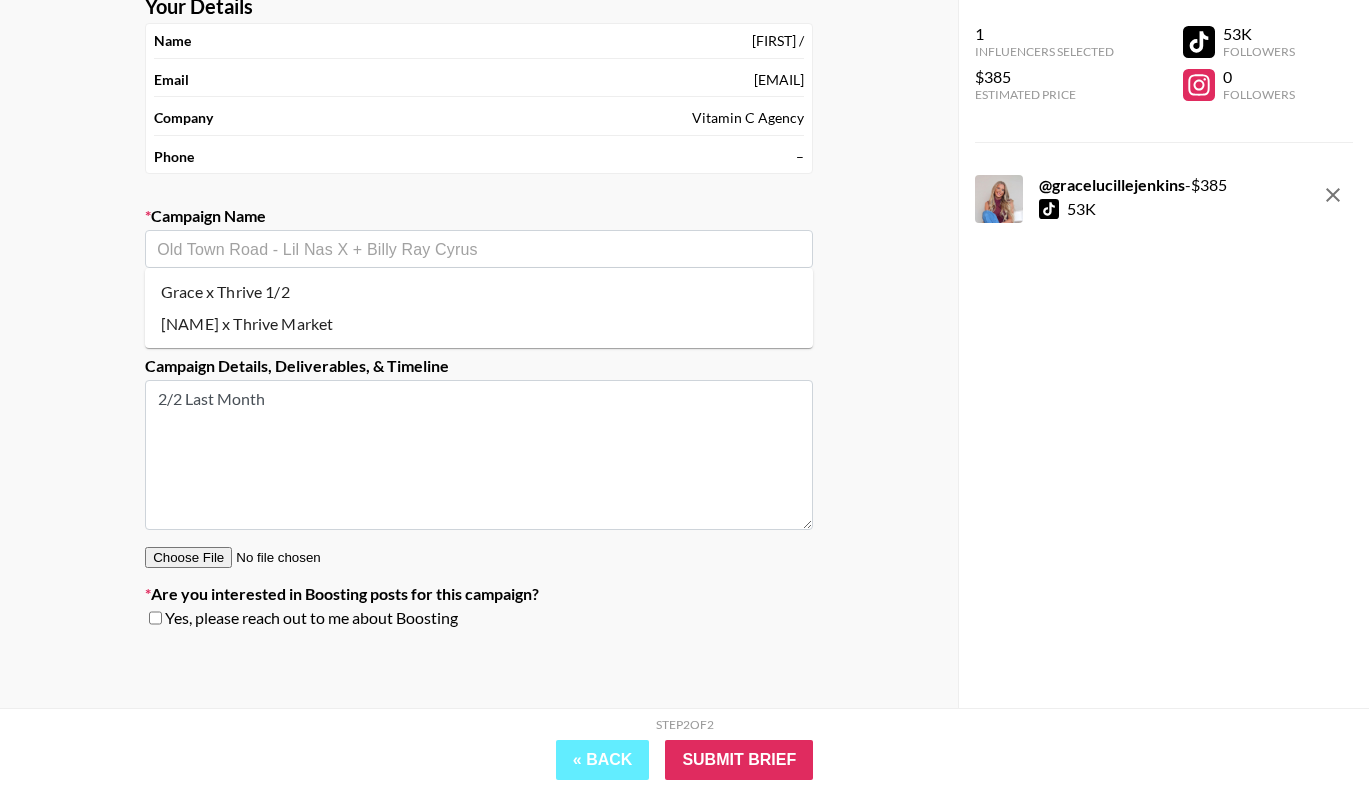 click on "Grace x Thrive 1/2" at bounding box center (479, 292) 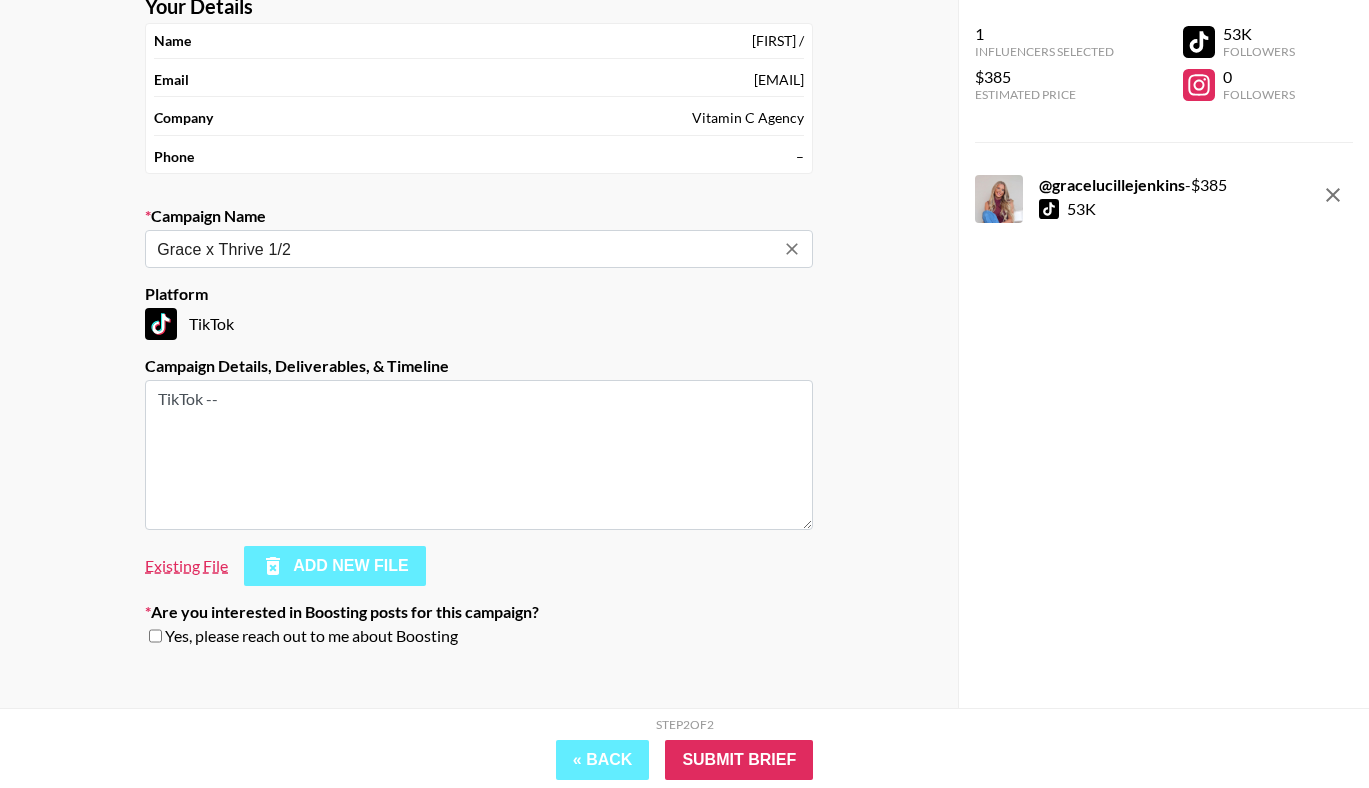 click on "Grace x Thrive 1/2" at bounding box center (465, 249) 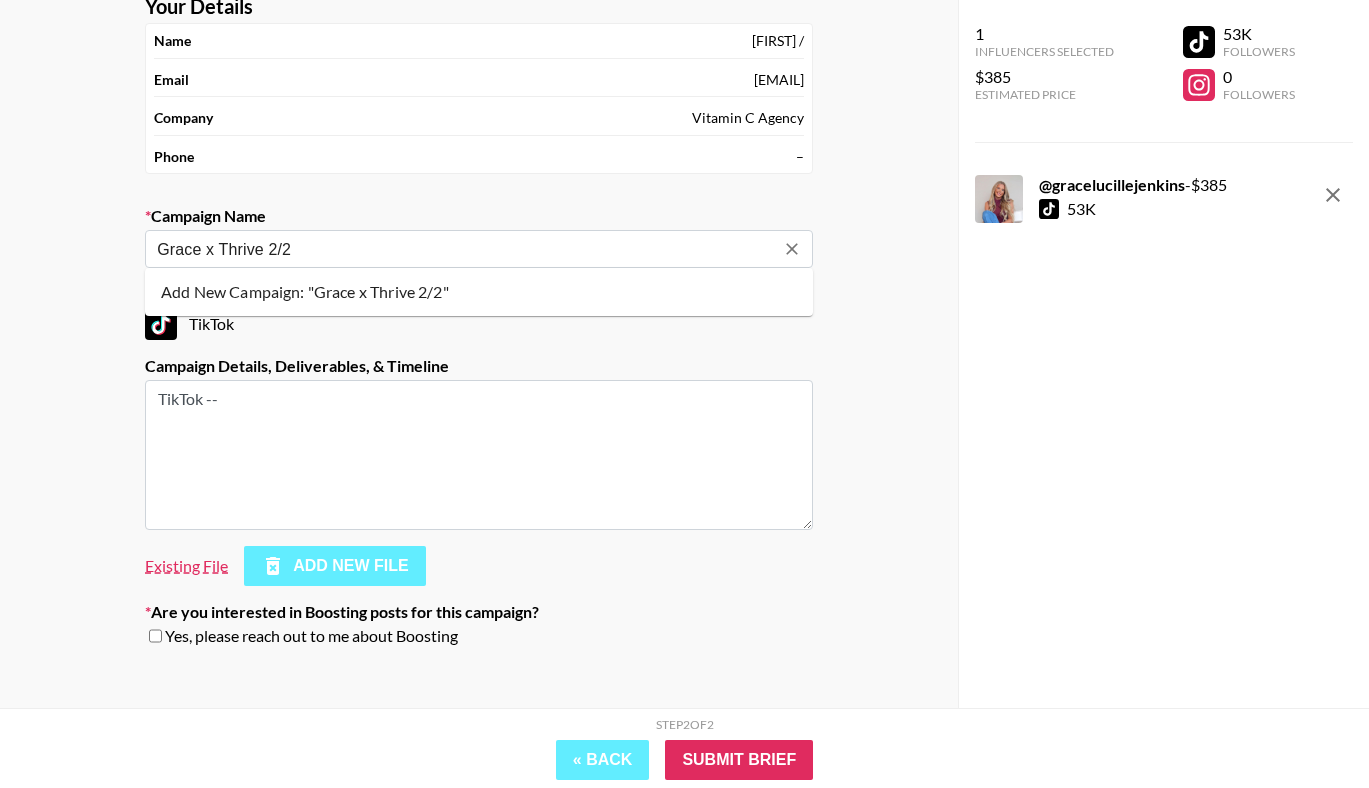type on "Grace x Thrive 1/2" 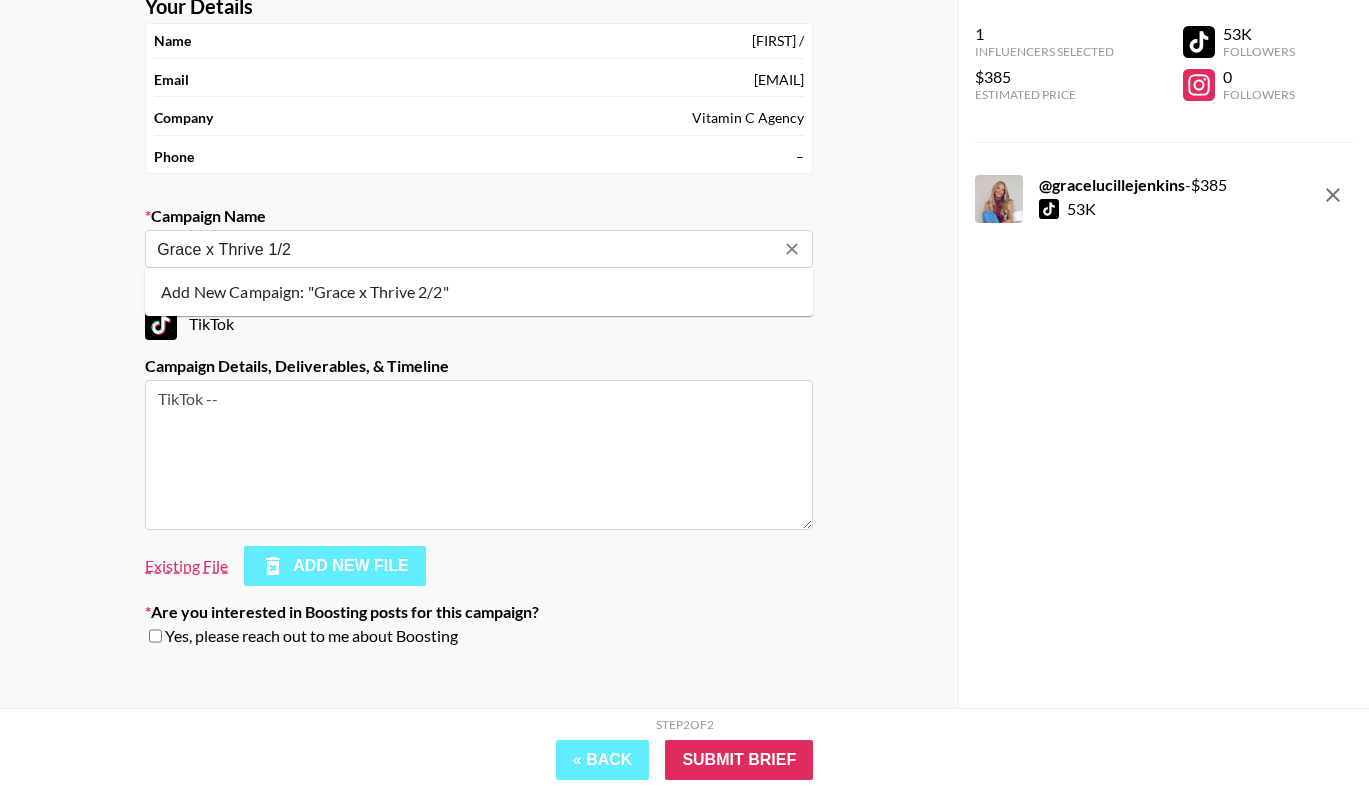 click on "TikTok --" at bounding box center [479, 455] 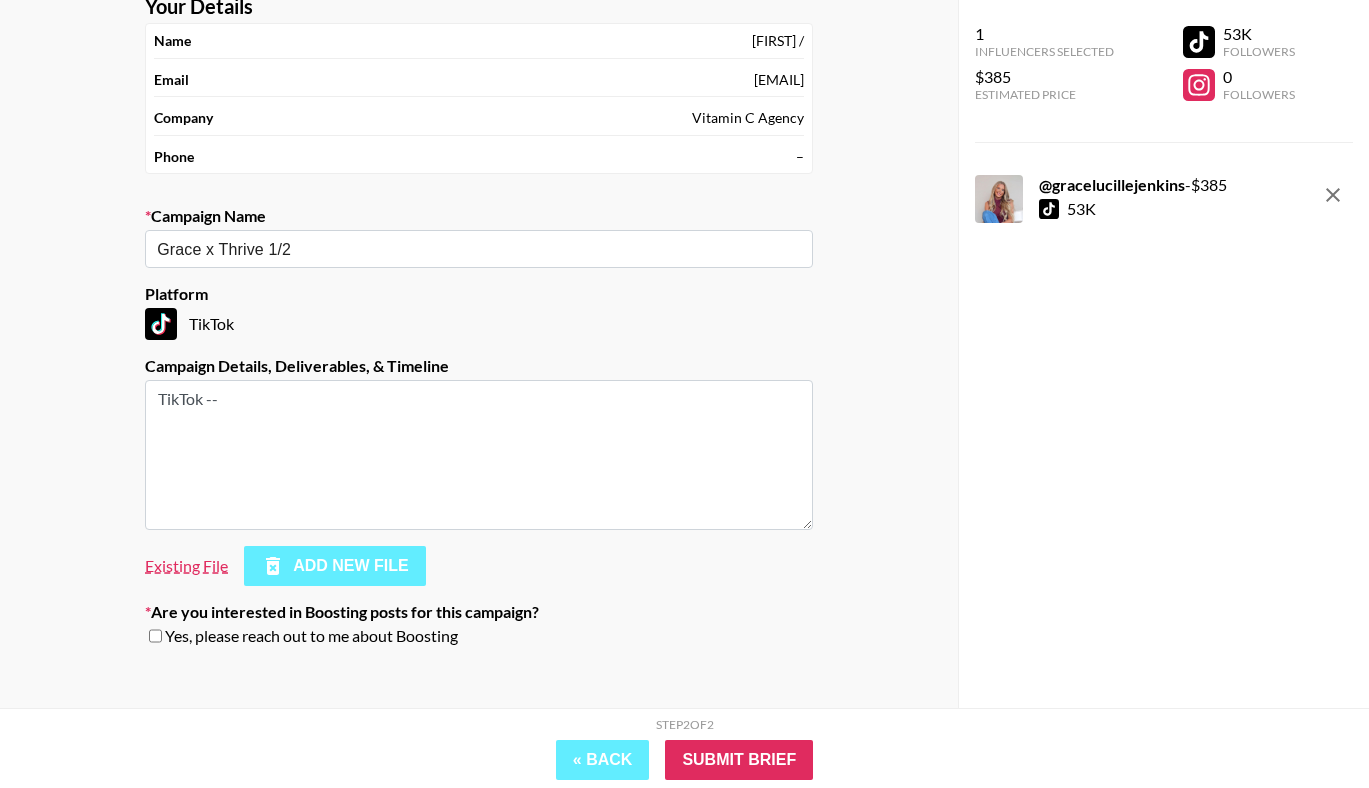click on "Step  2  of  2 View  Summary" at bounding box center (685, 728) 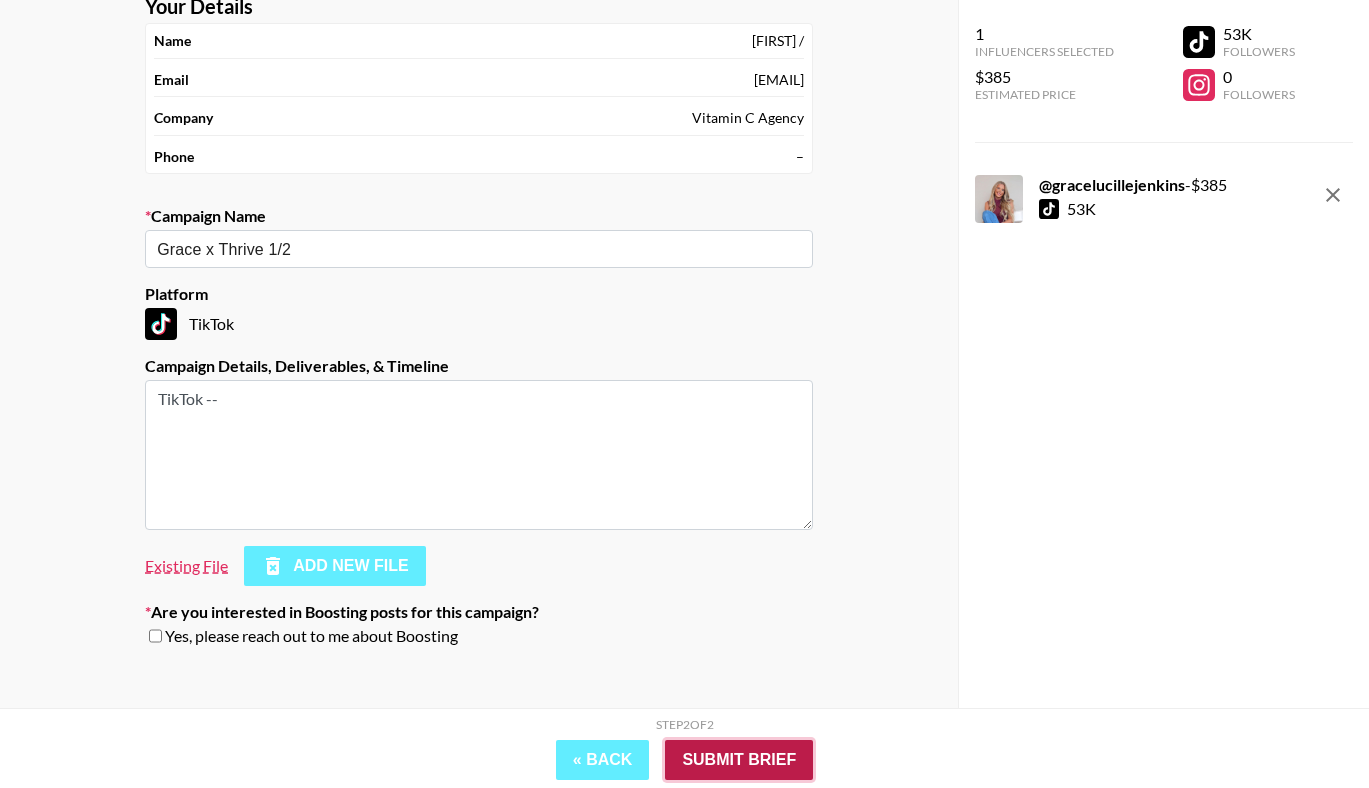 click on "Submit Brief" at bounding box center [739, 760] 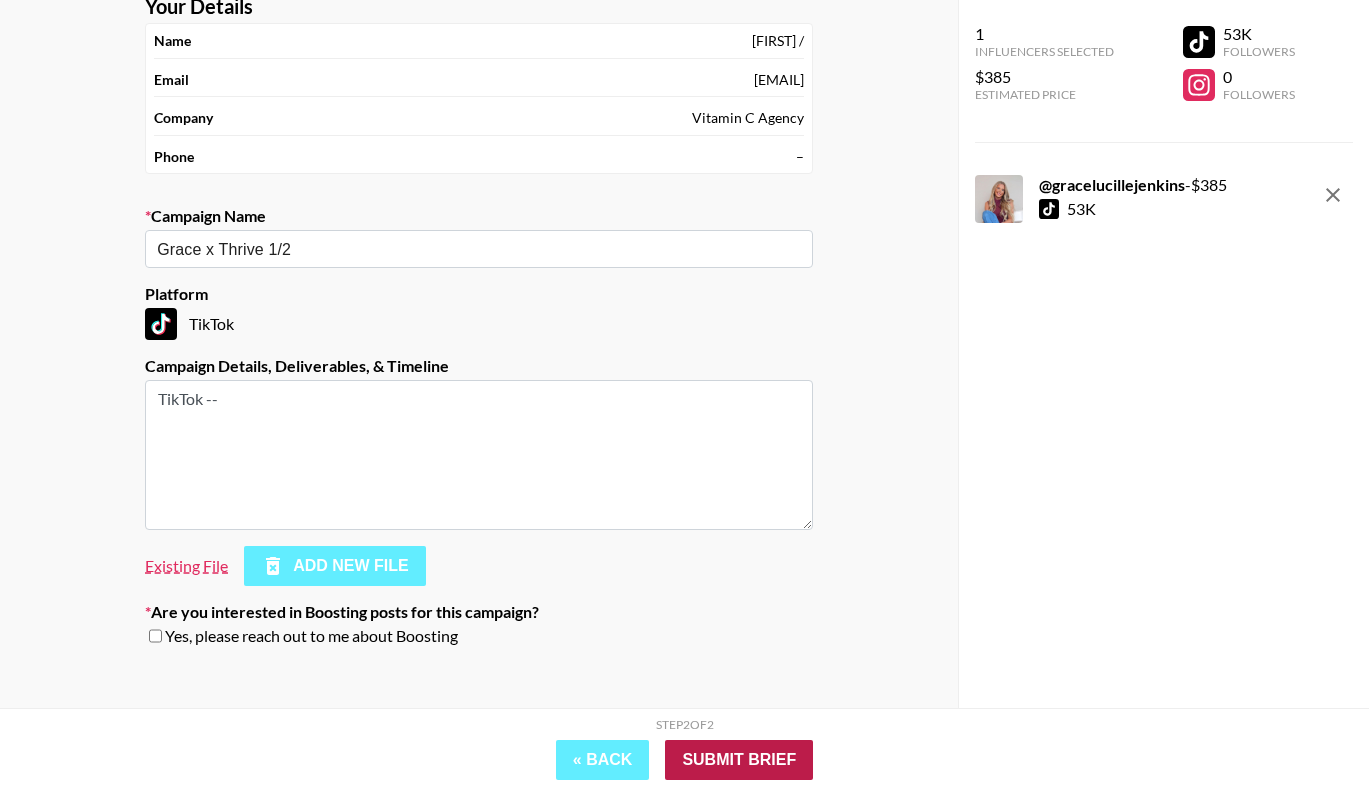 scroll, scrollTop: 80, scrollLeft: 0, axis: vertical 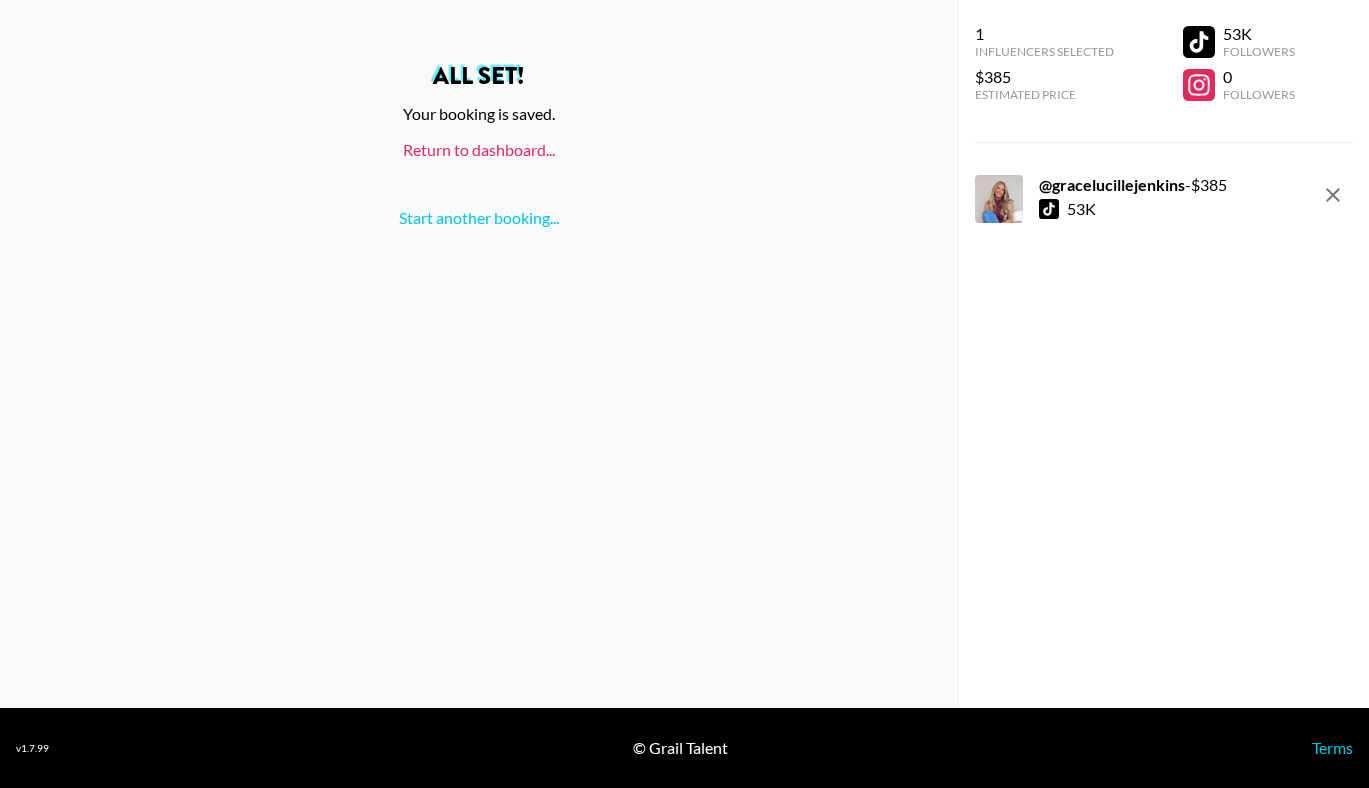 click on "Return to dashboard..." at bounding box center [479, 149] 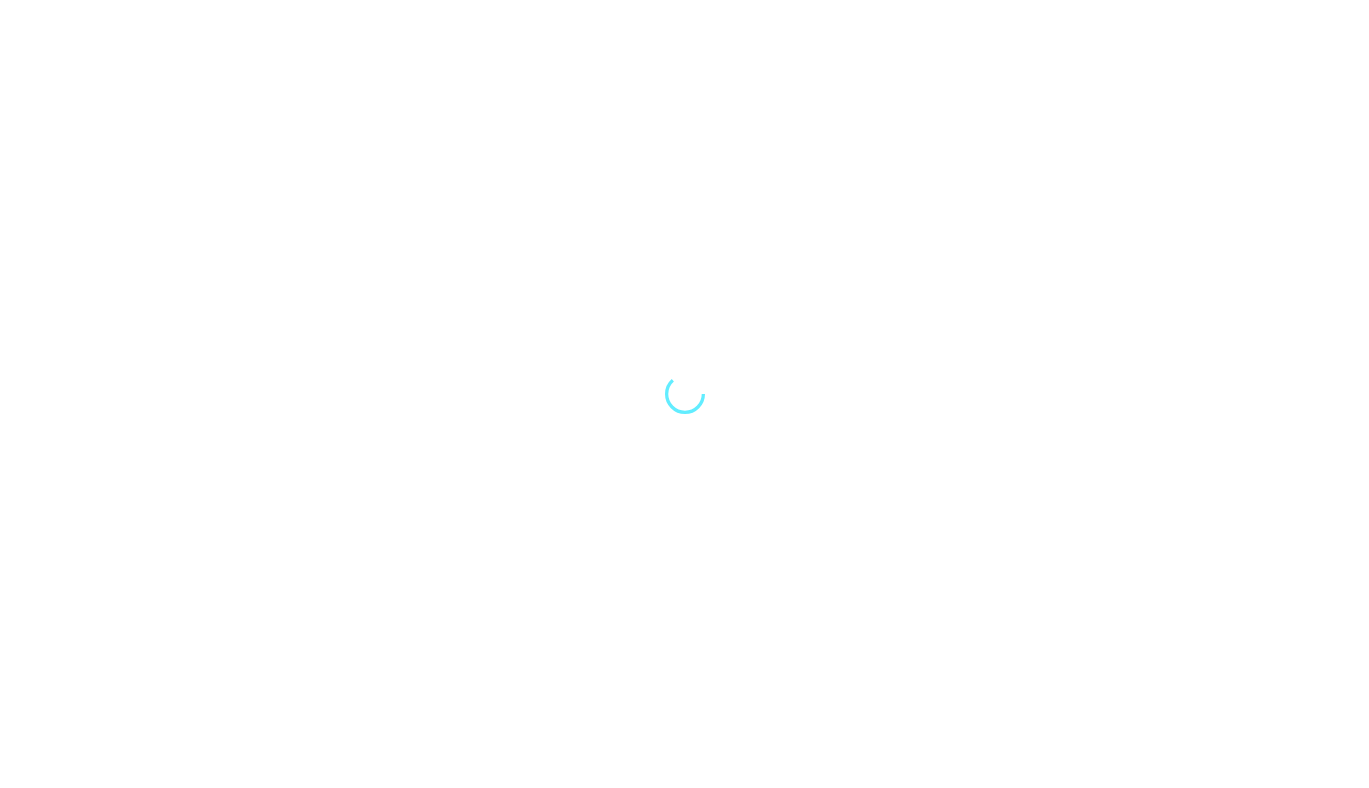 scroll, scrollTop: 0, scrollLeft: 0, axis: both 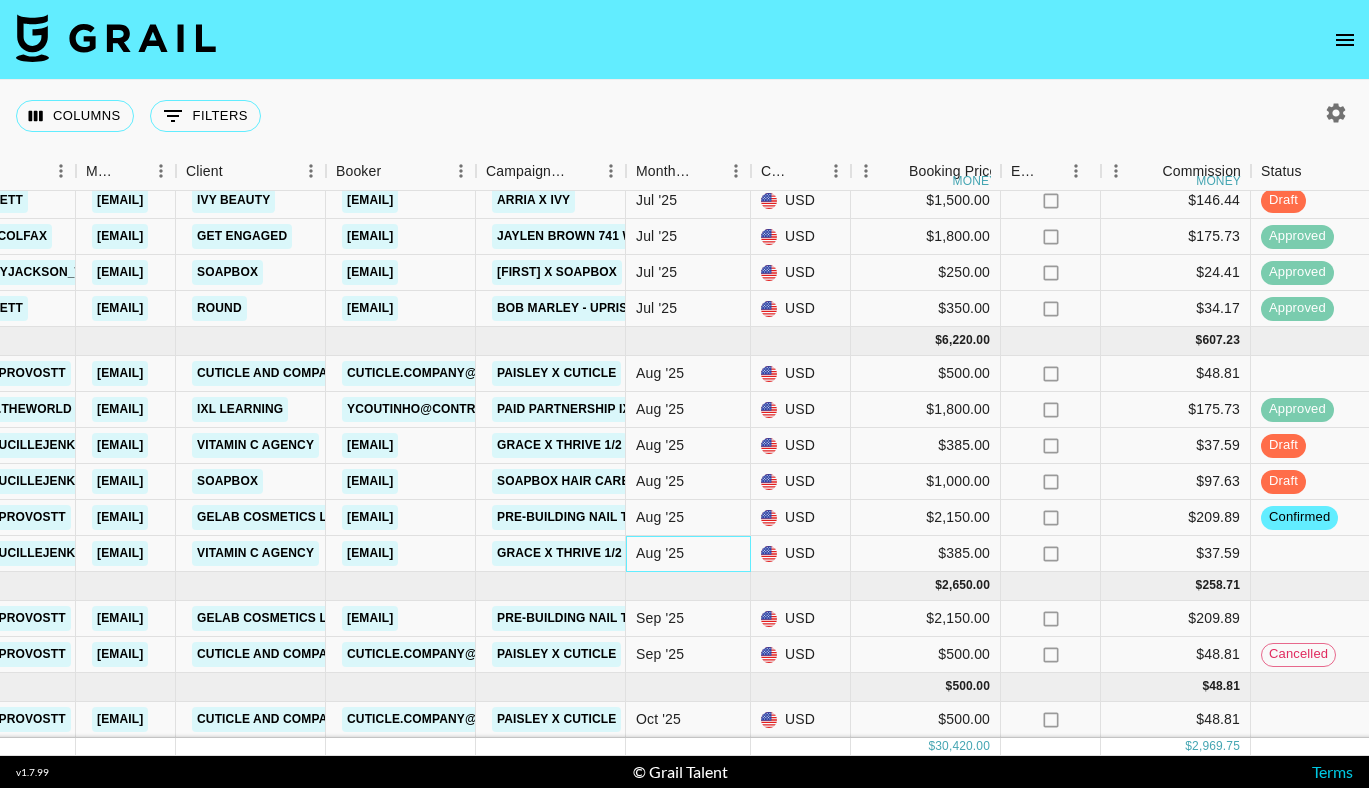 click on "Aug '25" at bounding box center (660, 553) 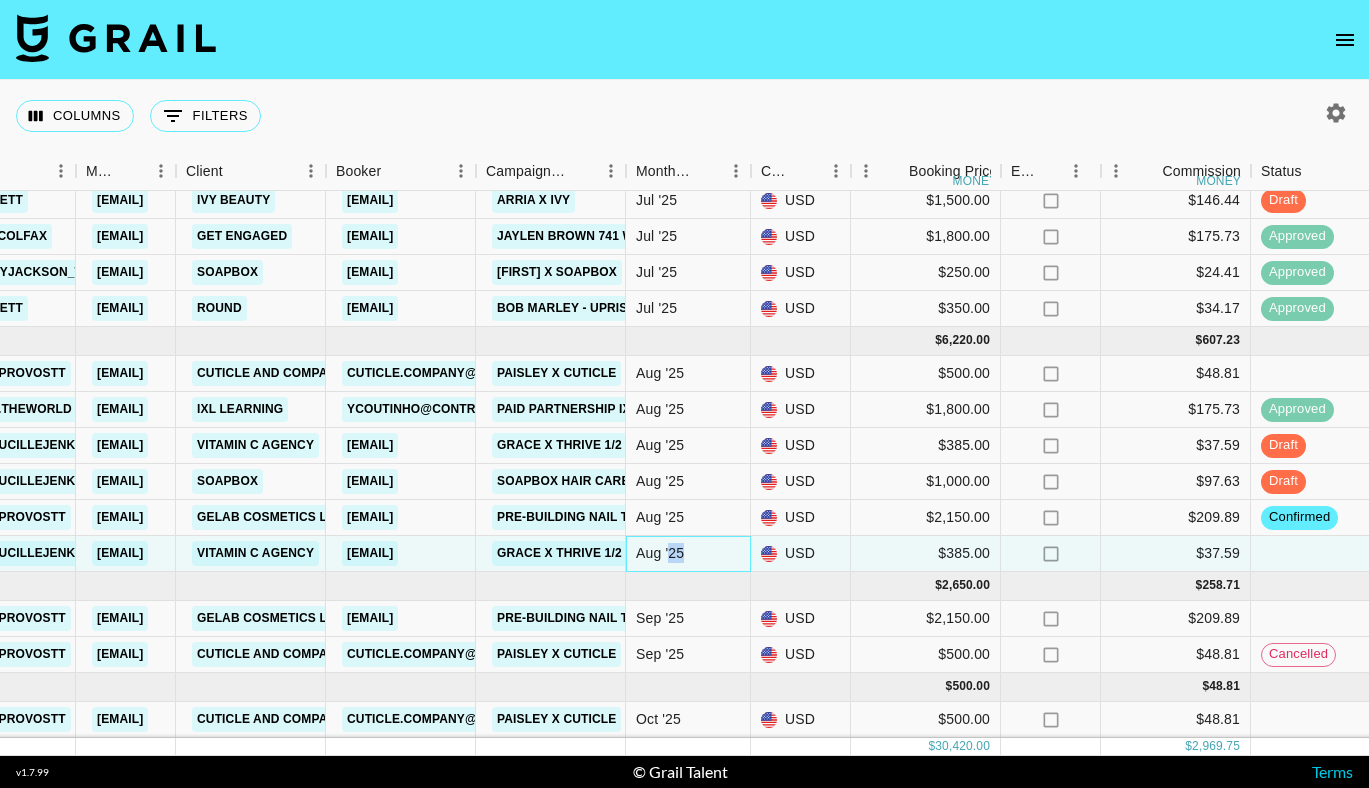 click on "Aug '25" at bounding box center (660, 553) 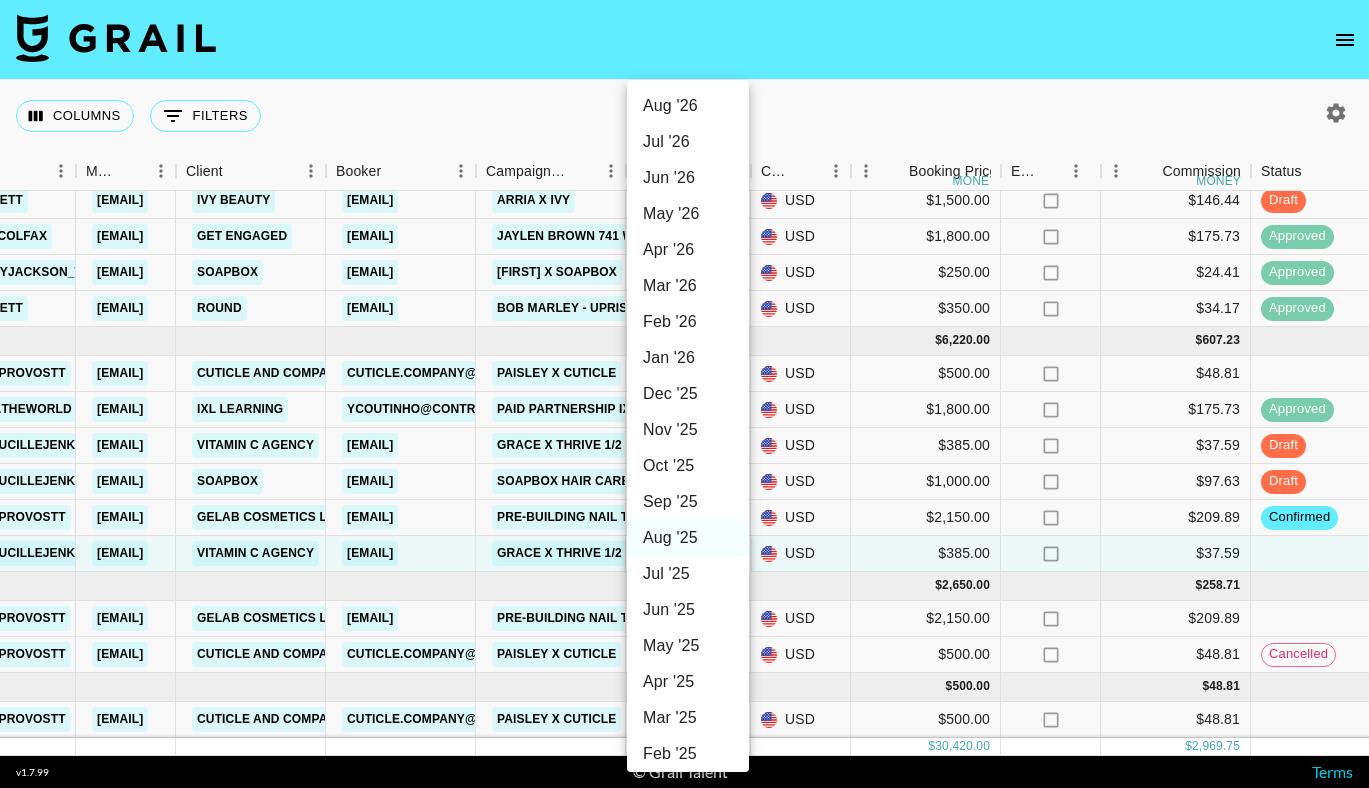 click on "Sep '25" at bounding box center (688, 502) 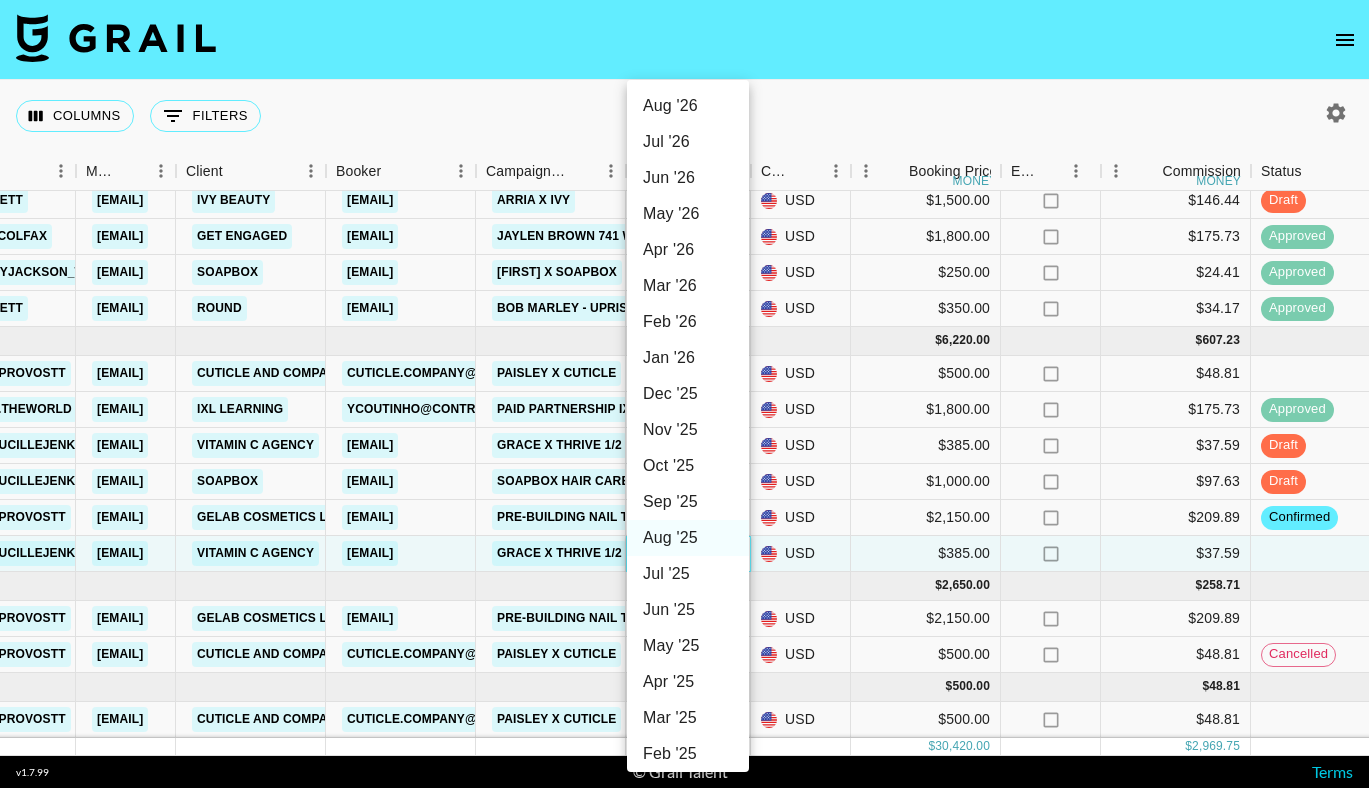 type on "Sep '25" 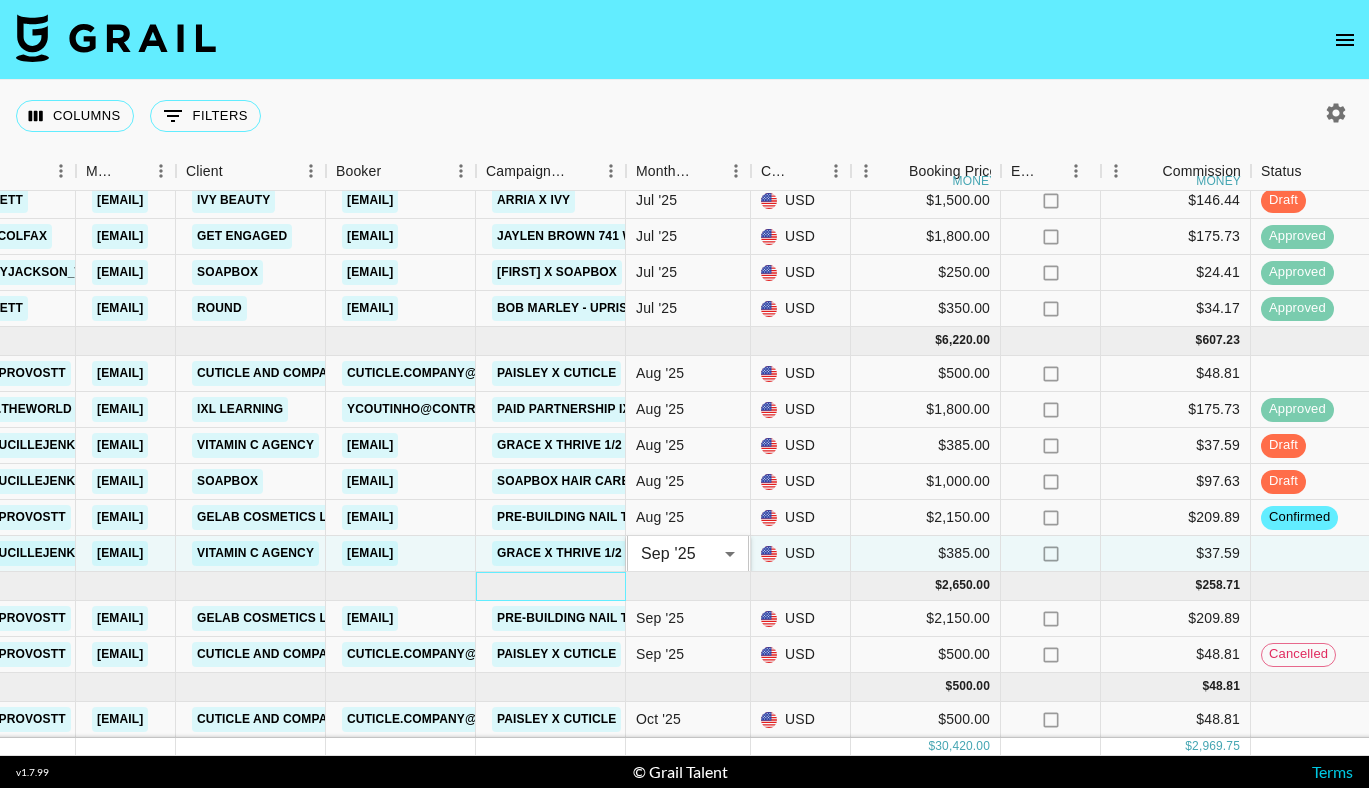 click at bounding box center [551, 586] 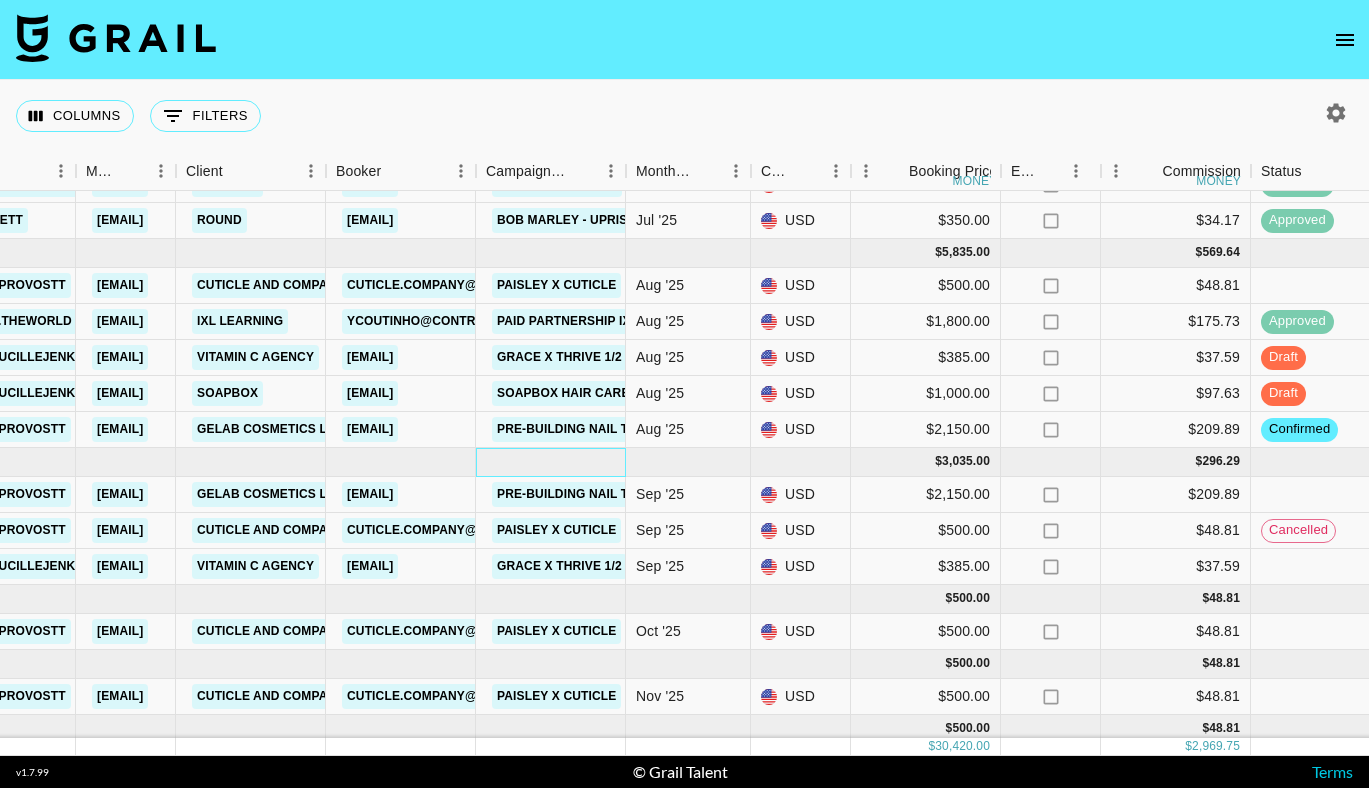 scroll, scrollTop: 588, scrollLeft: 489, axis: both 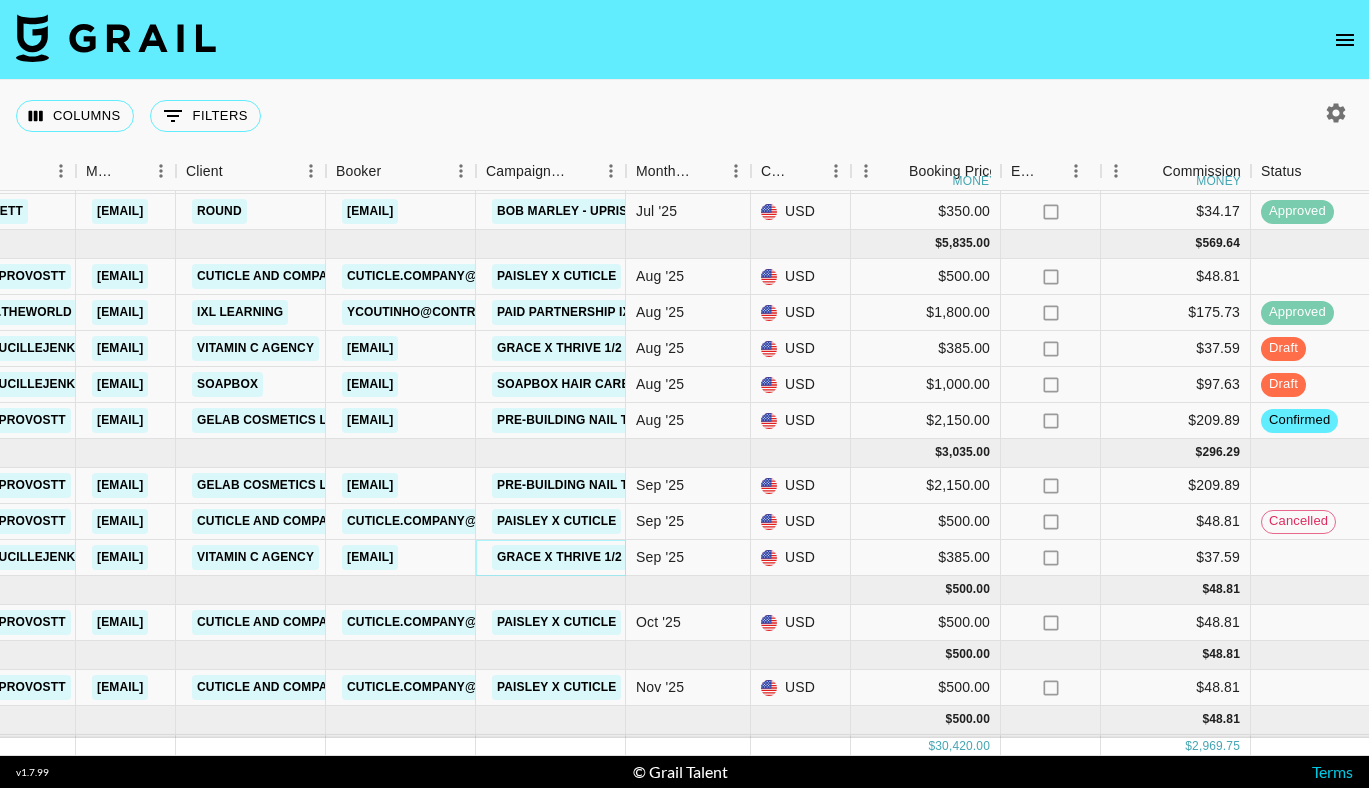 click on "Grace x Thrive 1/2" at bounding box center [559, 557] 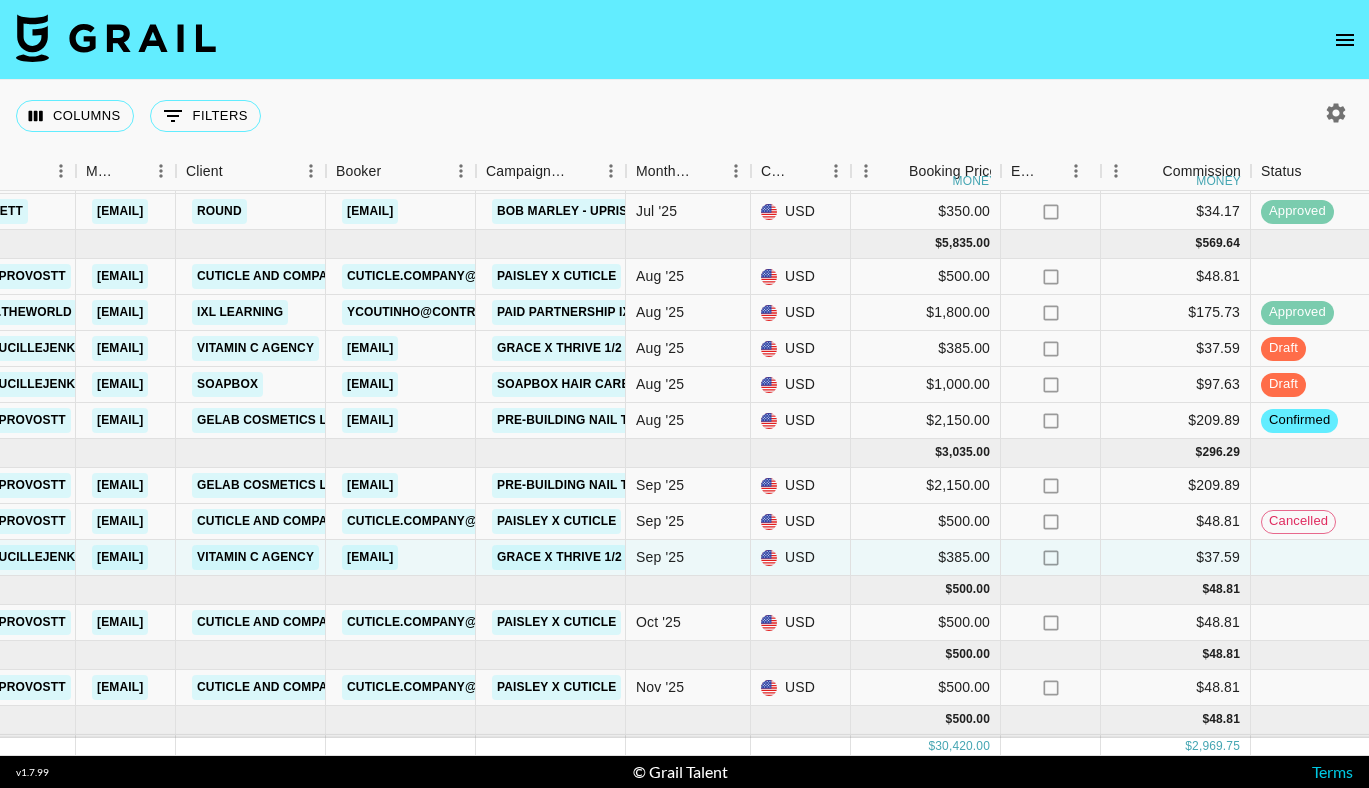 click on "Columns 0 Filters + Booking" at bounding box center (684, 116) 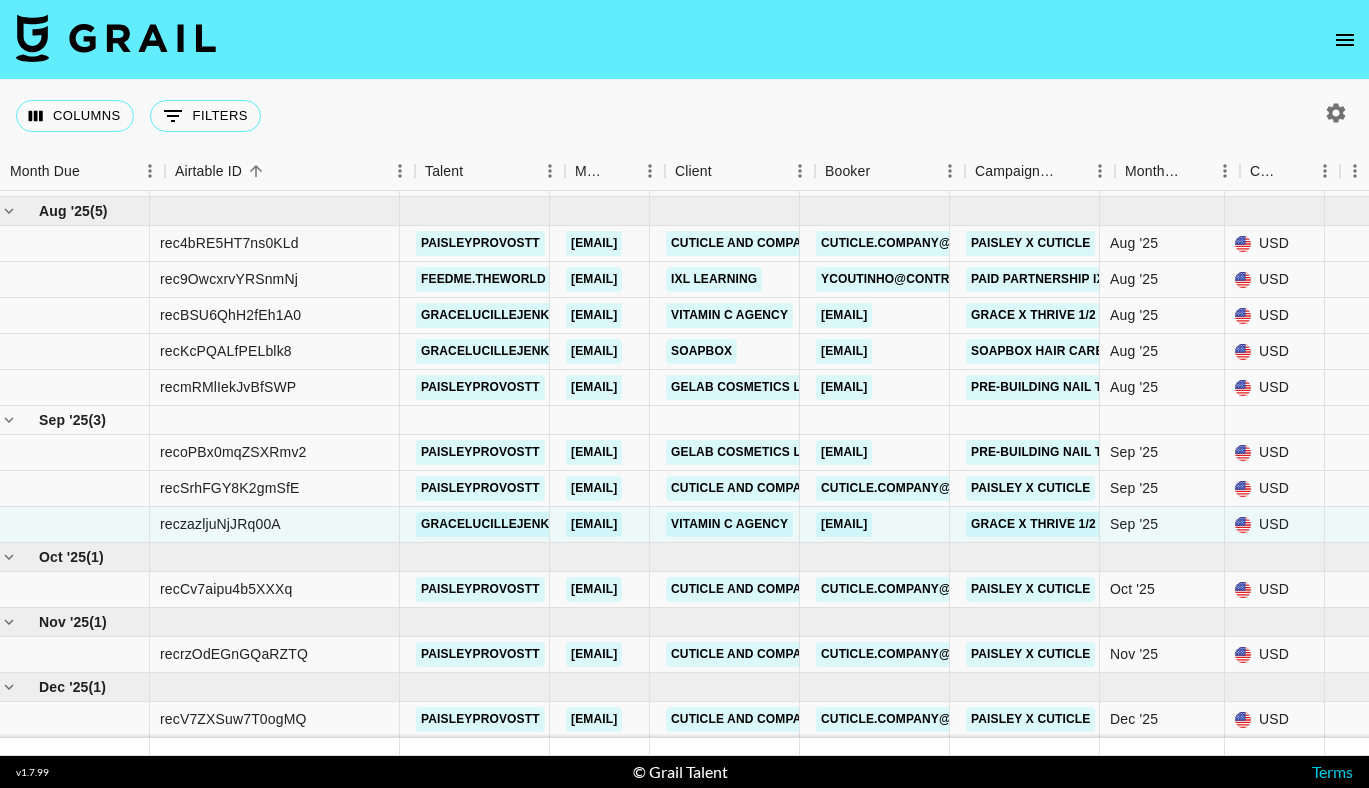 scroll, scrollTop: 621, scrollLeft: 0, axis: vertical 